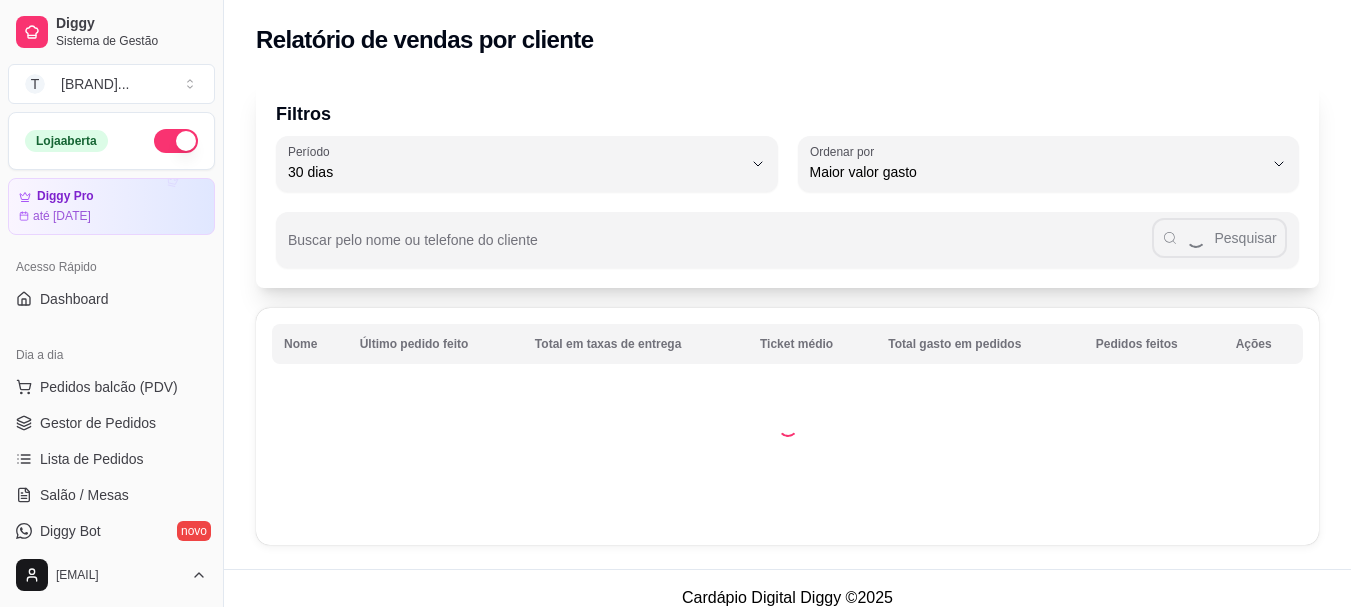 select on "30" 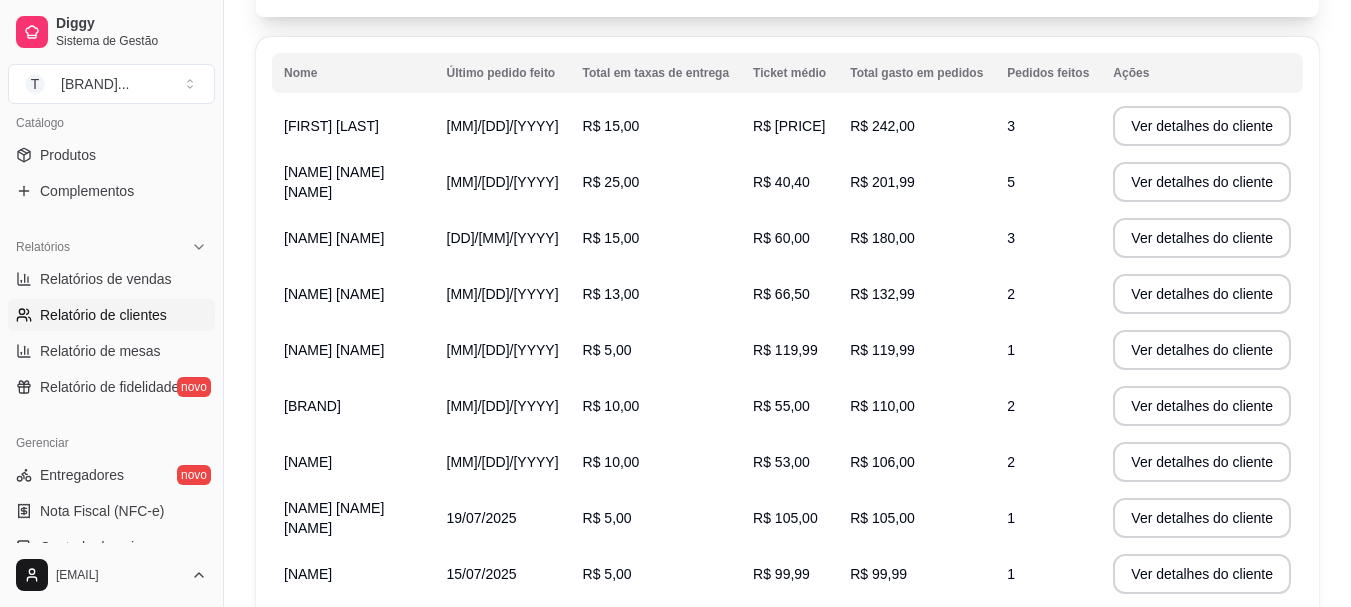scroll, scrollTop: 371, scrollLeft: 0, axis: vertical 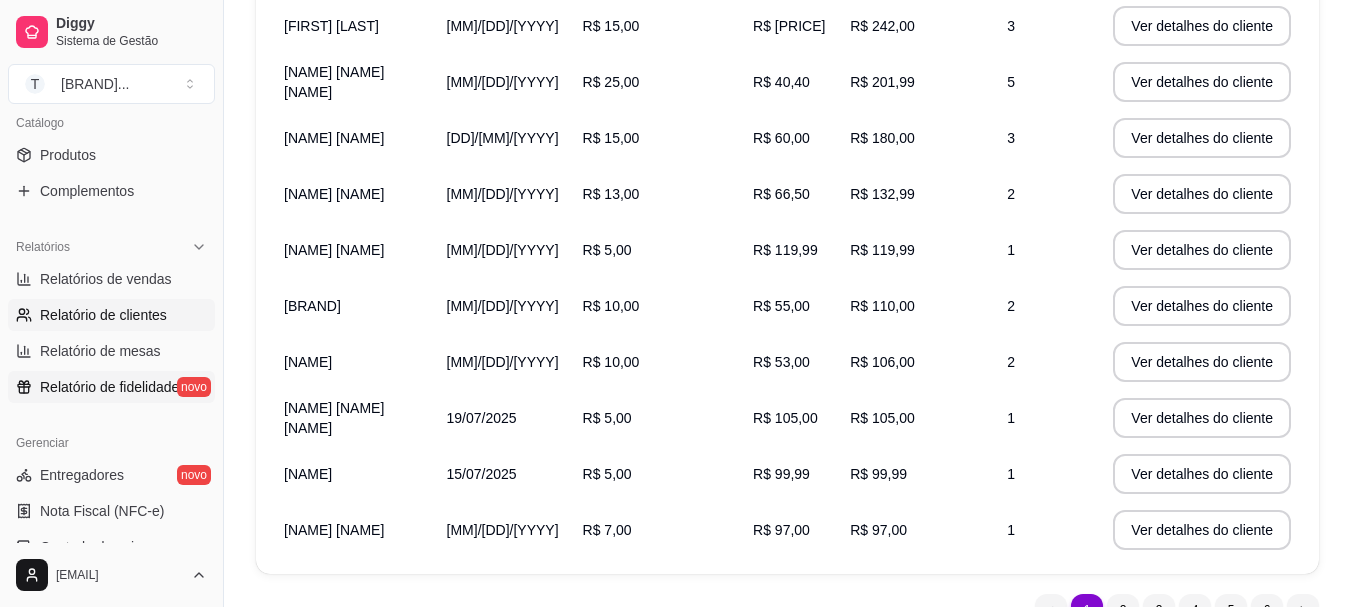click on "Relatório de fidelidade" at bounding box center (109, 387) 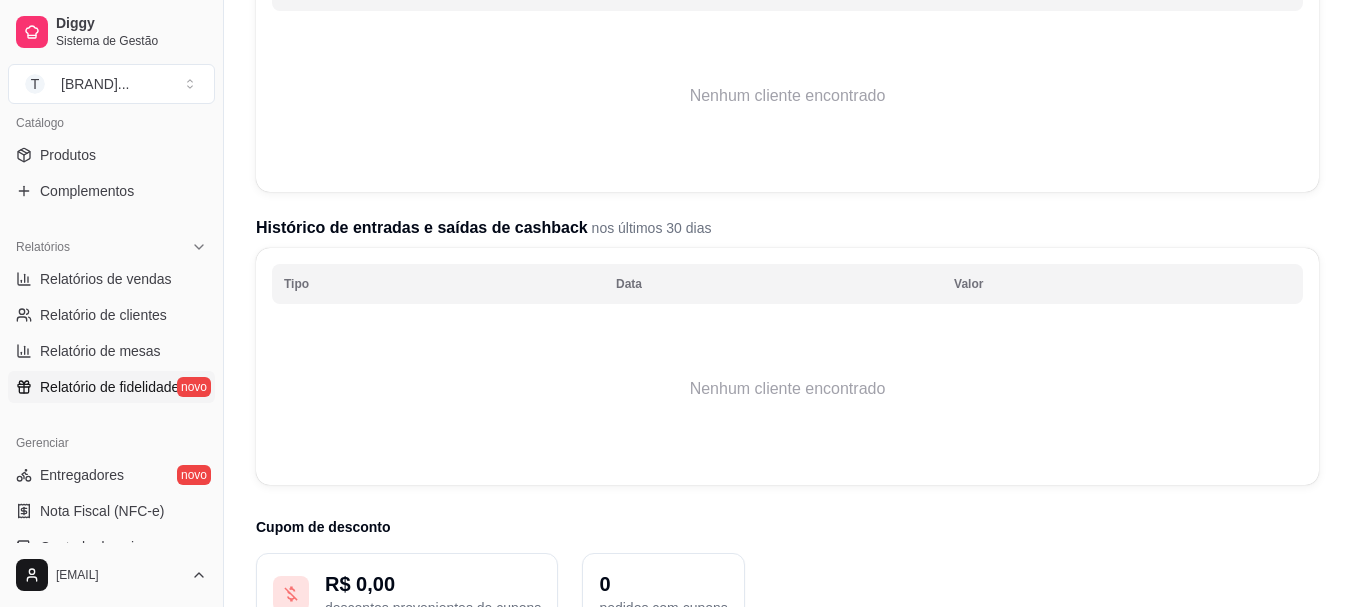 scroll, scrollTop: 0, scrollLeft: 0, axis: both 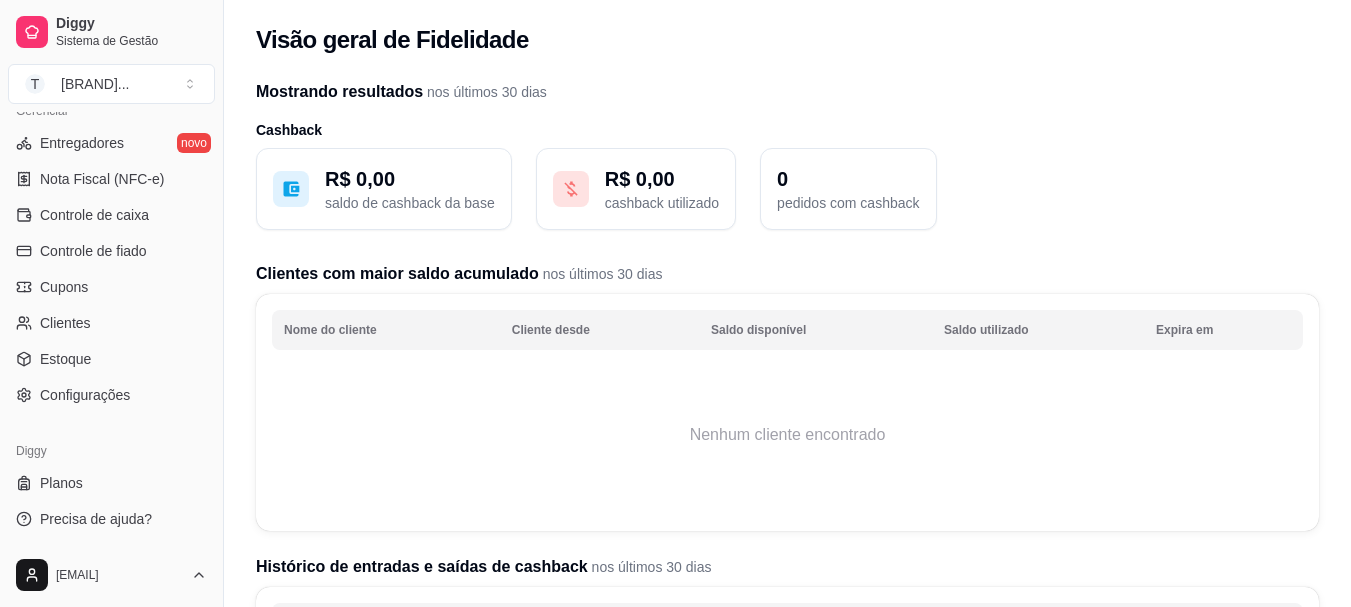 click on "R$ 0,00" at bounding box center [662, 179] 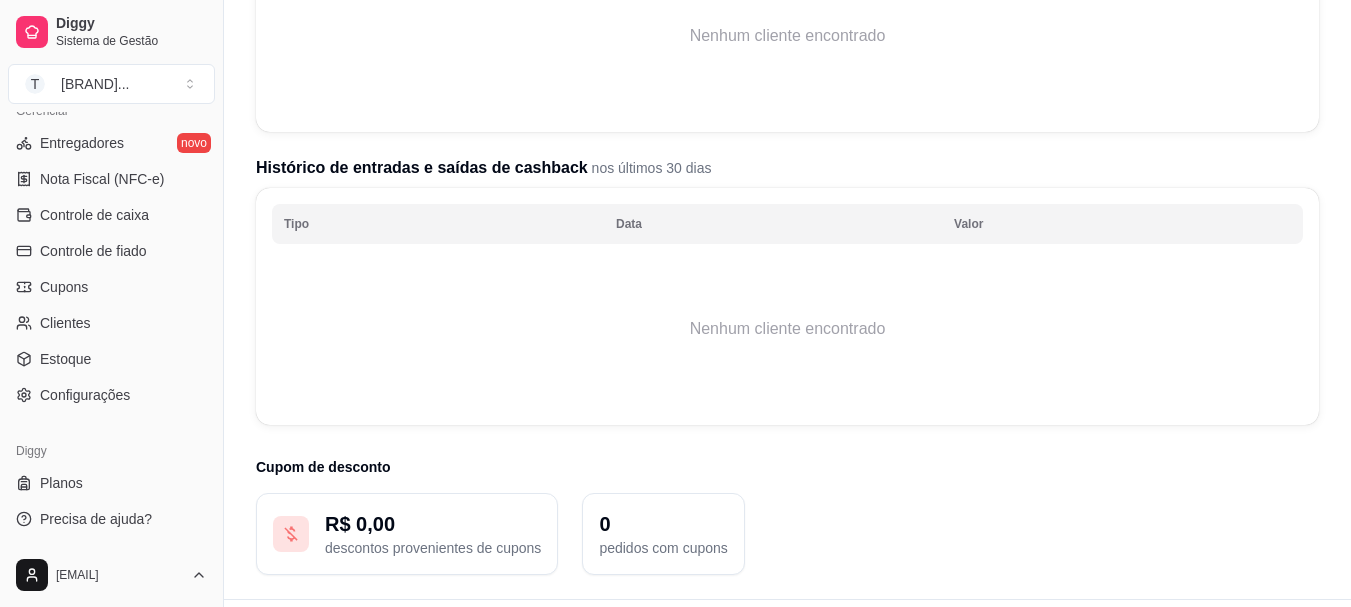 scroll, scrollTop: 400, scrollLeft: 0, axis: vertical 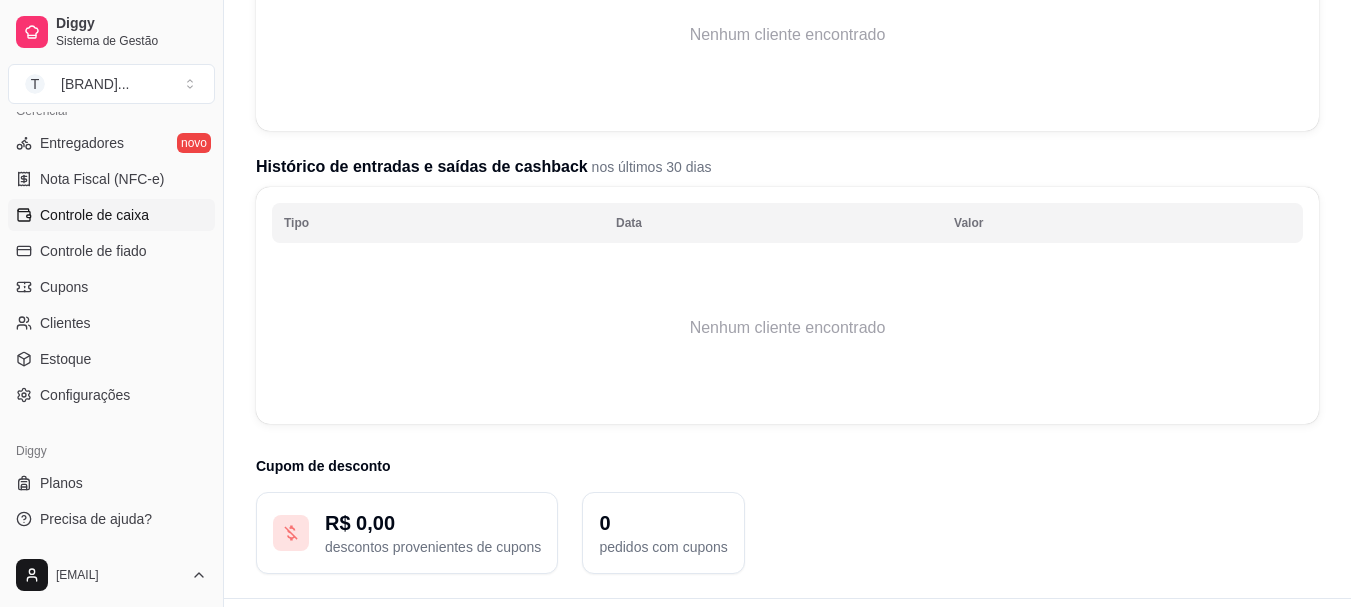 click on "Controle de caixa" at bounding box center (94, 215) 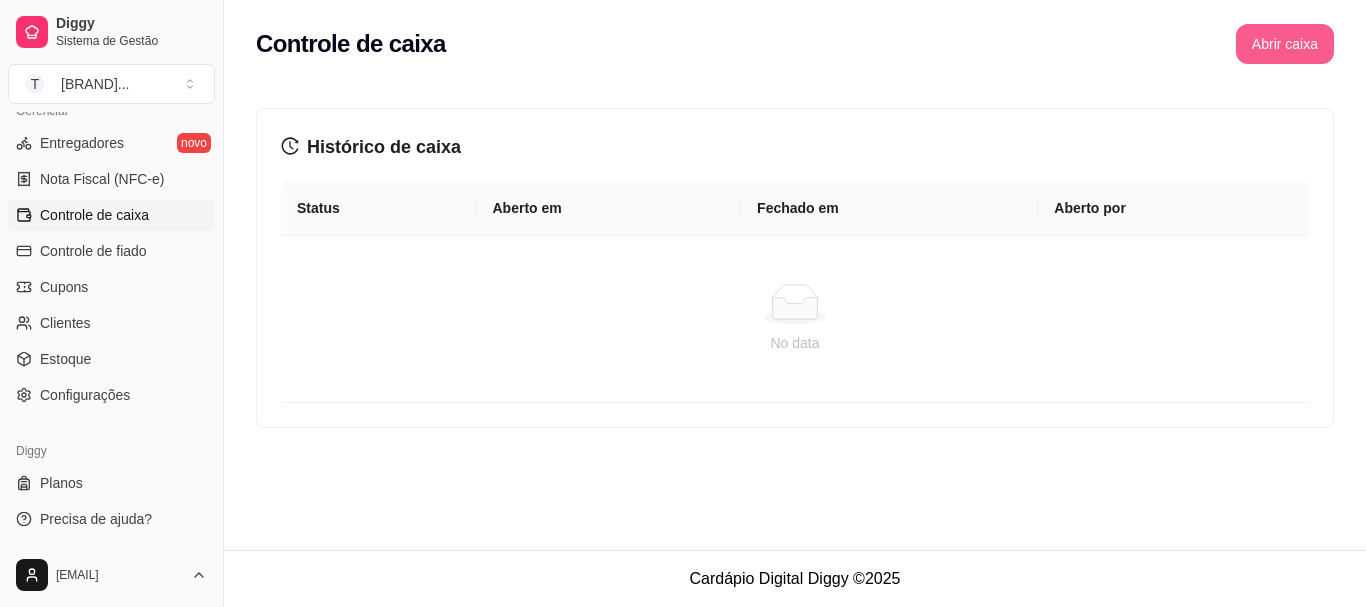 click on "Abrir caixa" at bounding box center (1285, 44) 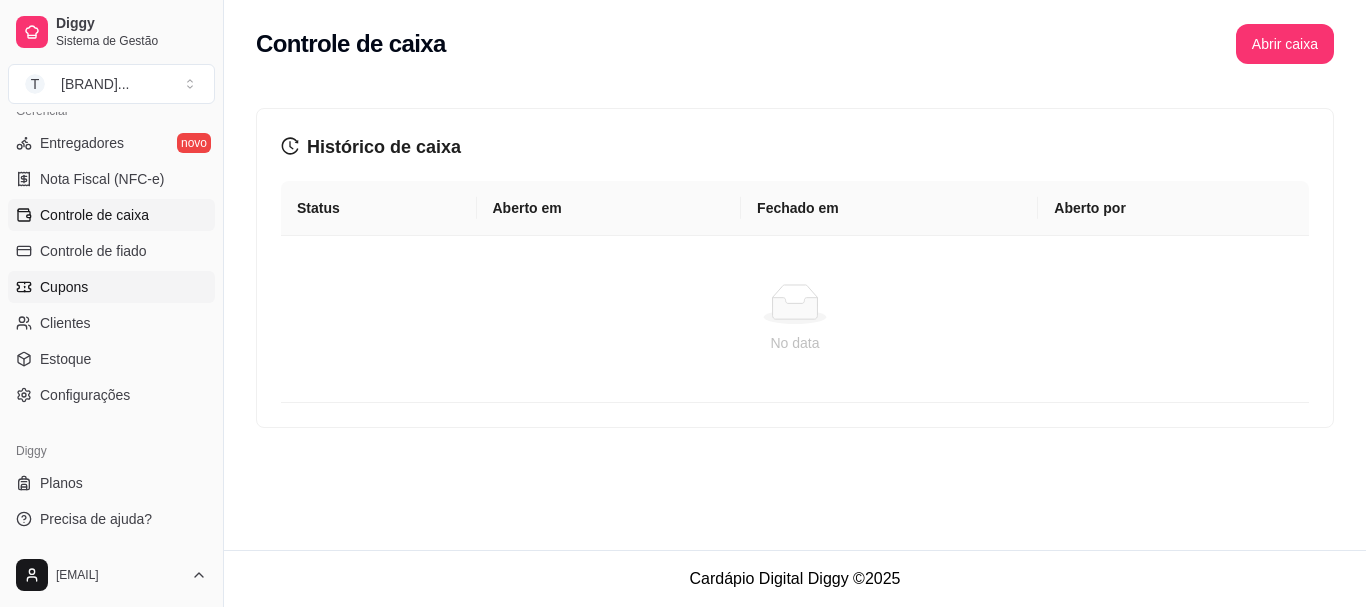 click on "Cupons" at bounding box center (111, 287) 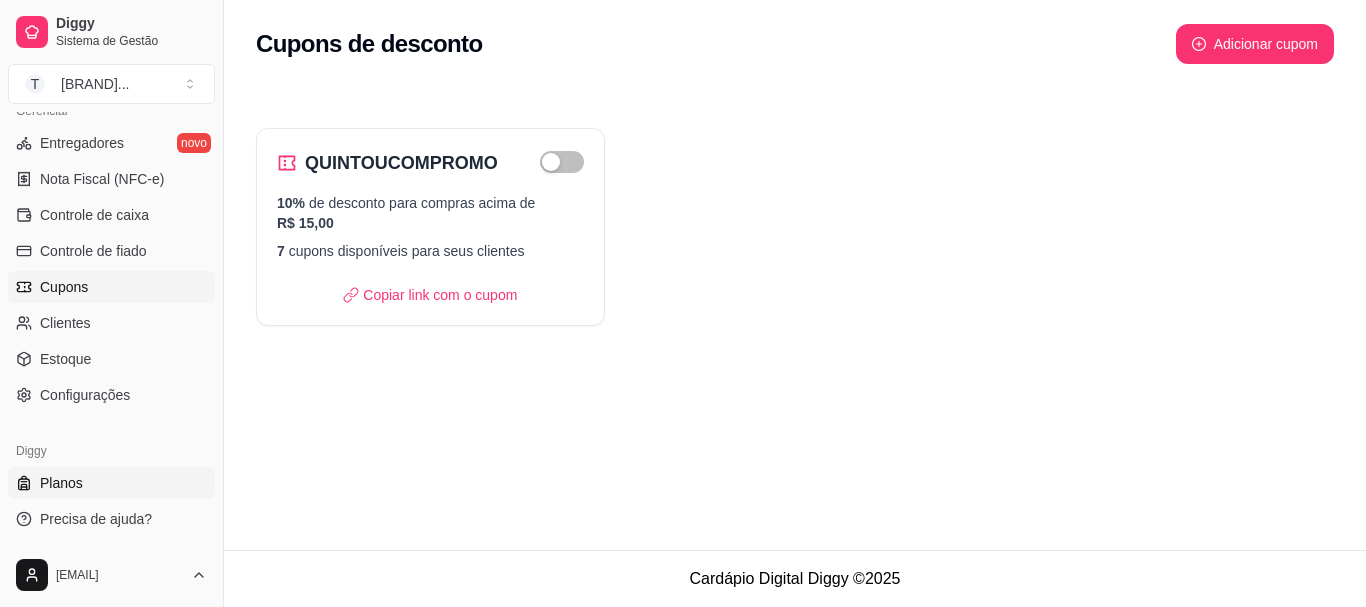 click on "Planos" at bounding box center (111, 483) 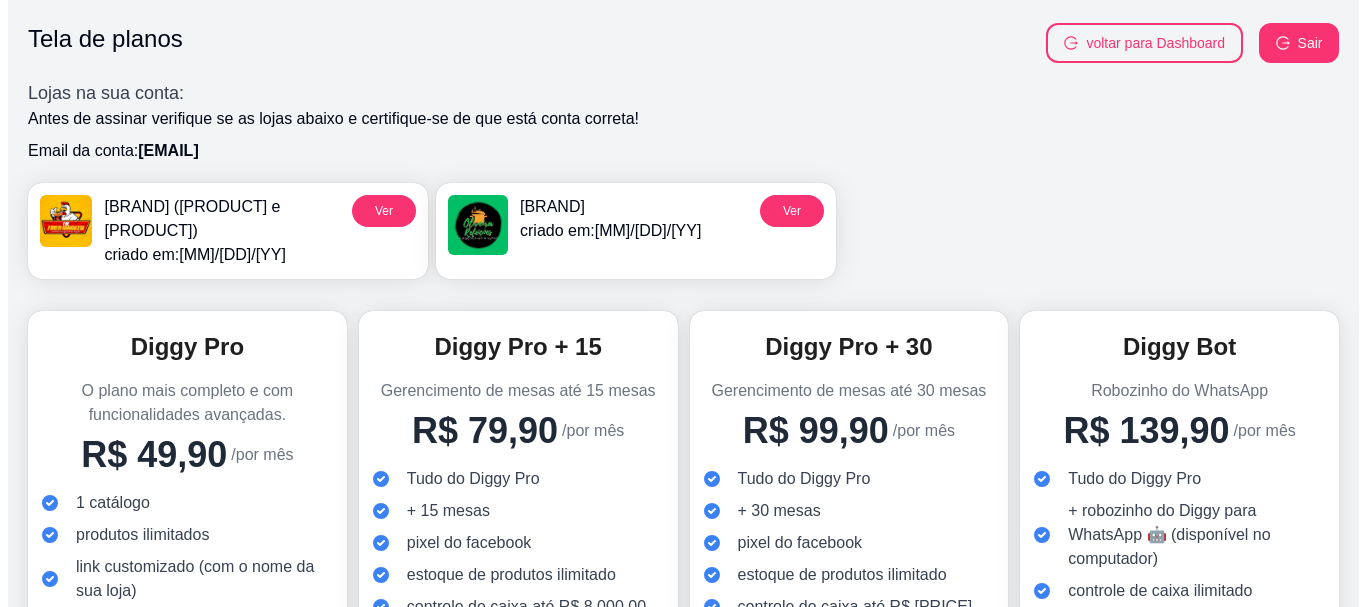 scroll, scrollTop: 0, scrollLeft: 0, axis: both 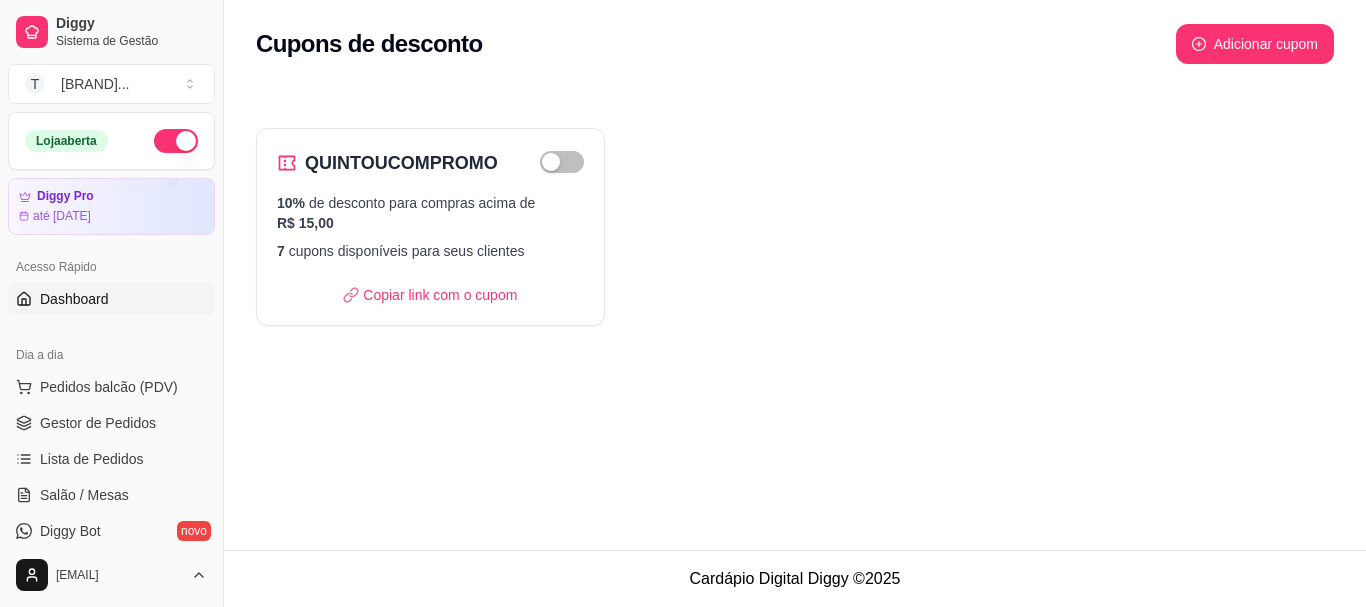 click on "Dashboard" at bounding box center [74, 299] 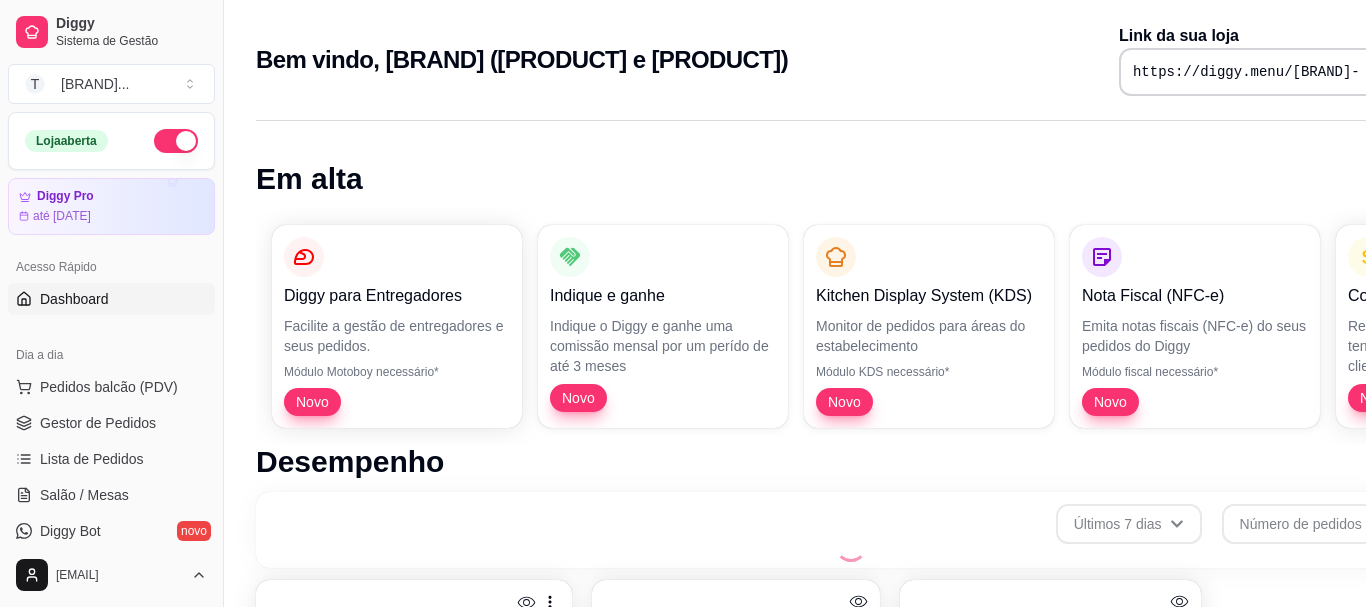 scroll, scrollTop: 819, scrollLeft: 0, axis: vertical 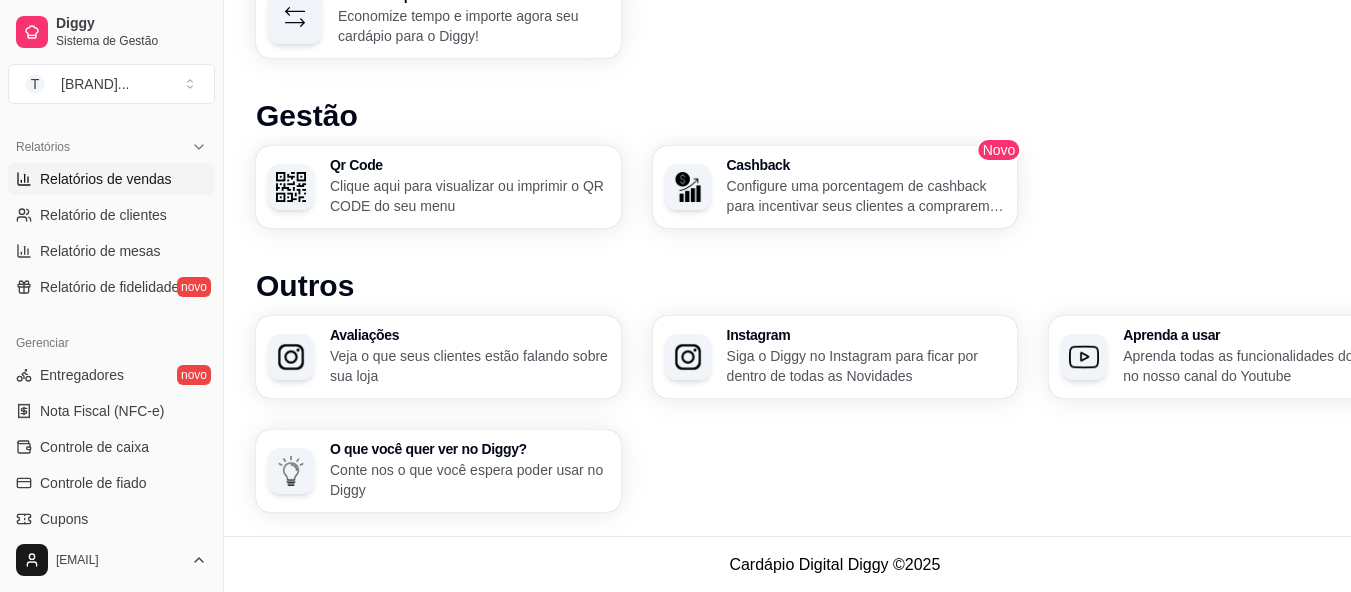 click on "Relatórios de vendas" at bounding box center [106, 179] 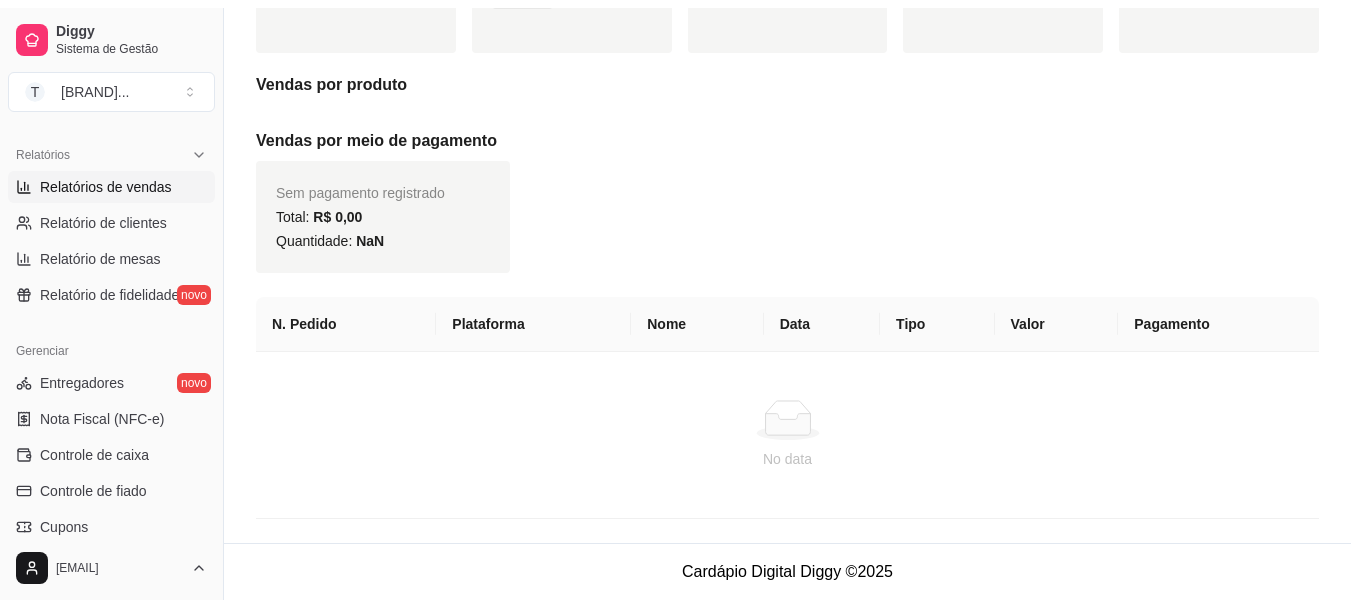 scroll, scrollTop: 0, scrollLeft: 0, axis: both 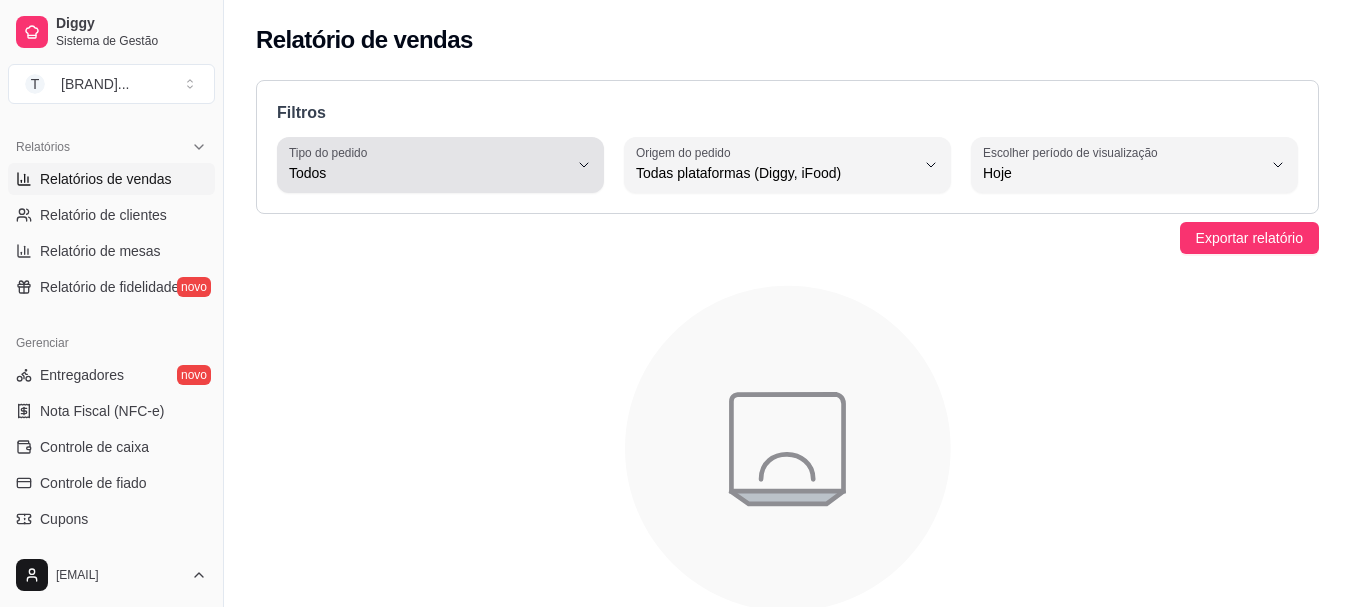 click on "Tipo do pedido Todos" at bounding box center (440, 165) 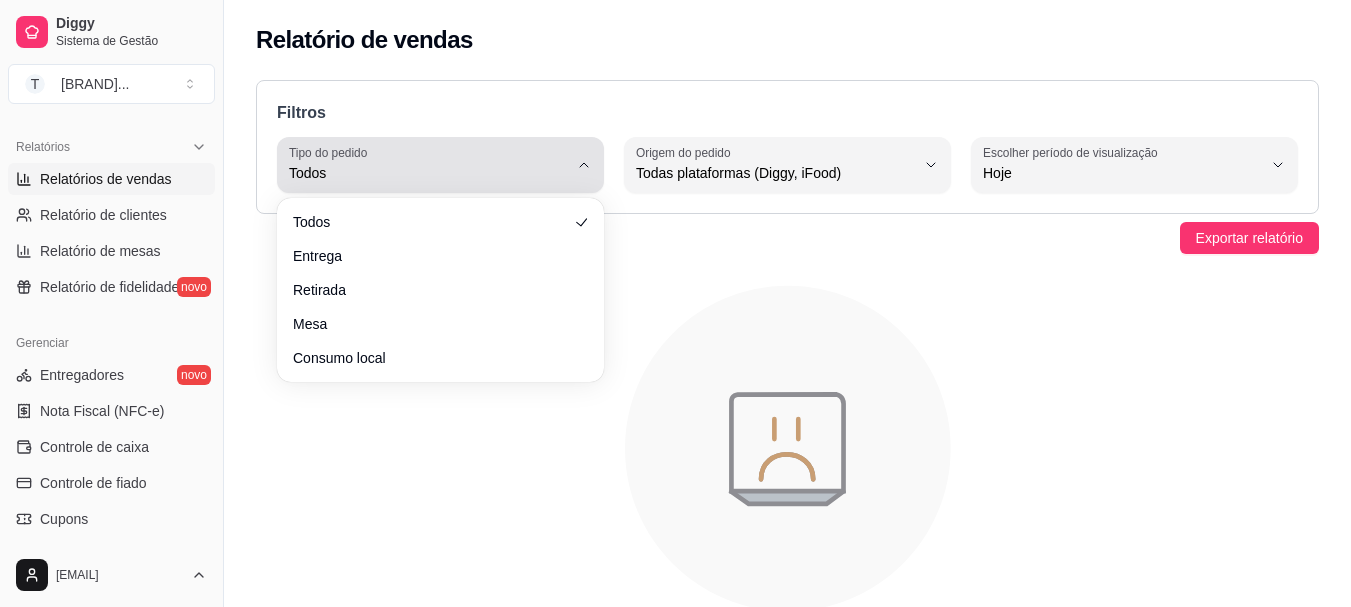 click on "Todos" at bounding box center (428, 173) 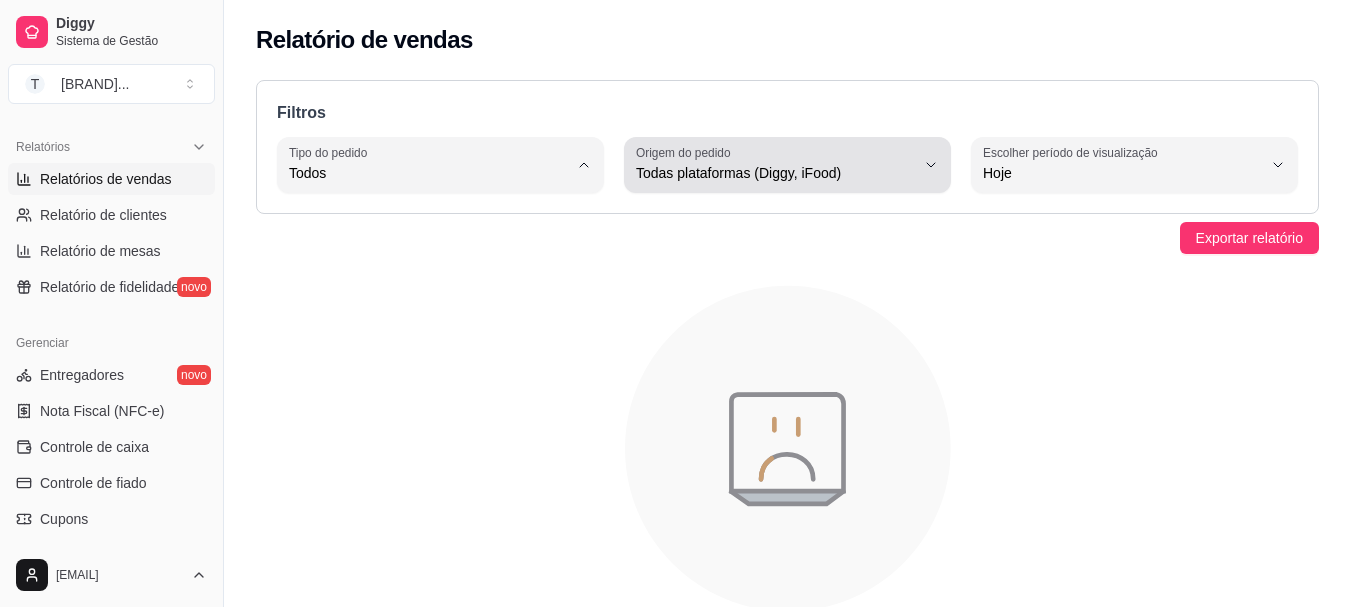 click on "Todas plataformas (Diggy, iFood)" at bounding box center [775, 173] 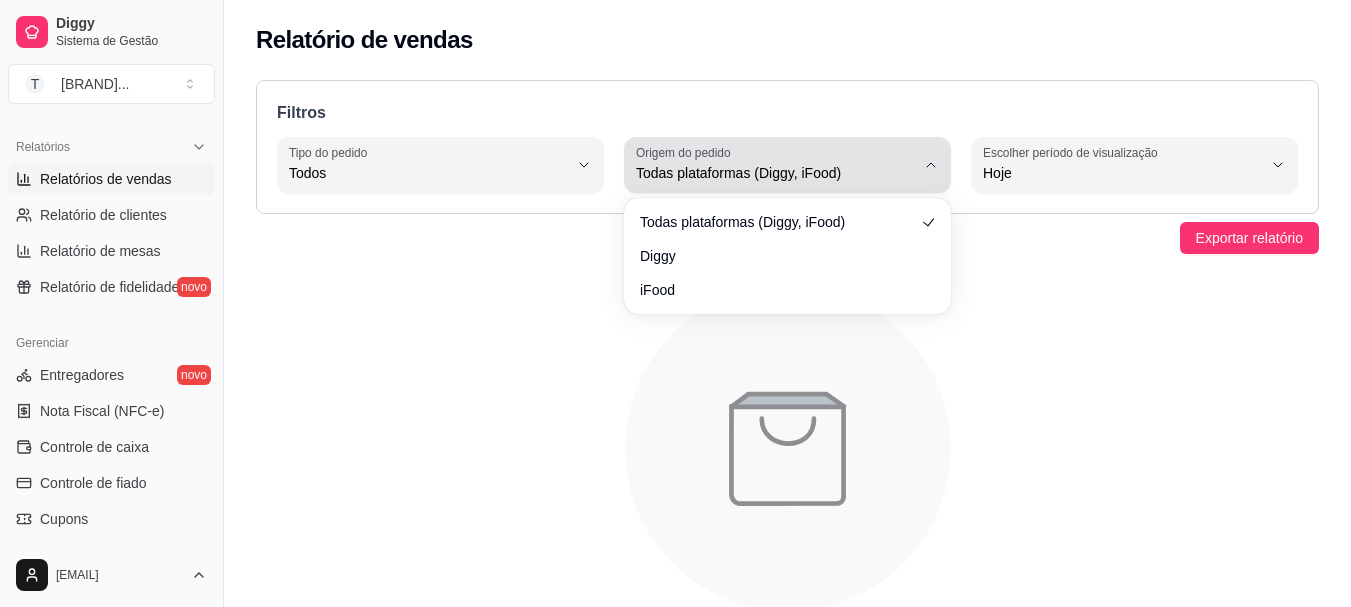 click on "Todas plataformas (Diggy, iFood)" at bounding box center [775, 173] 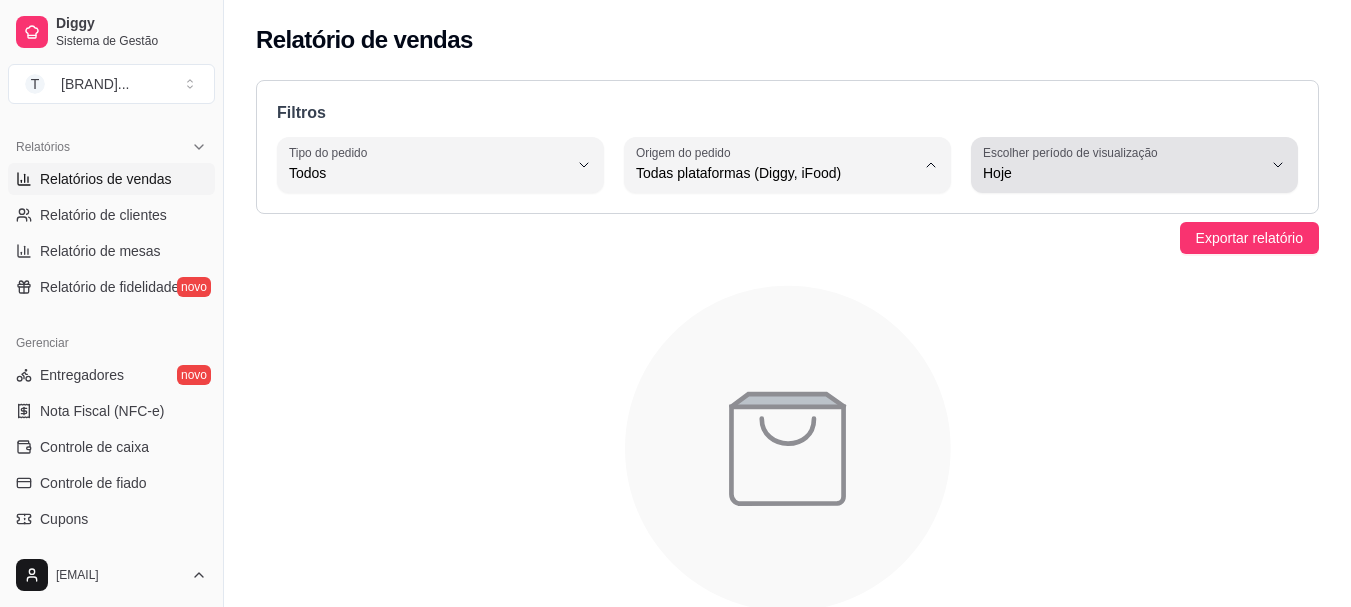 click on "Escolher período de visualização" at bounding box center [1073, 152] 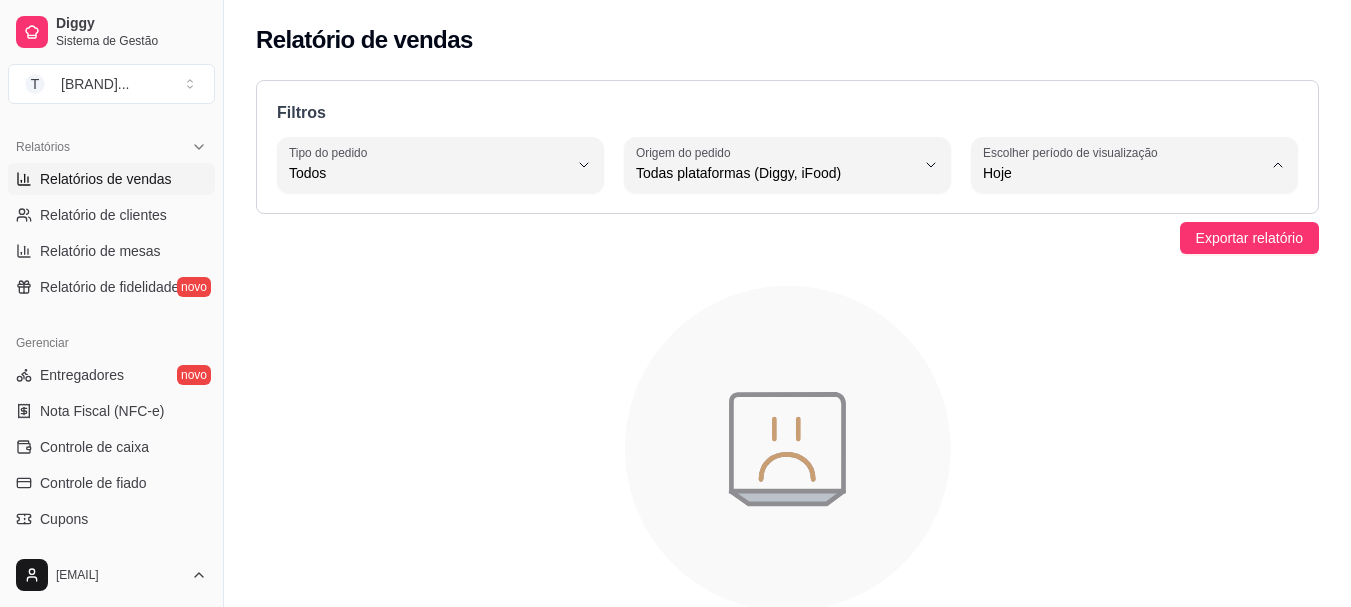 click on "30 dias" at bounding box center [1125, 351] 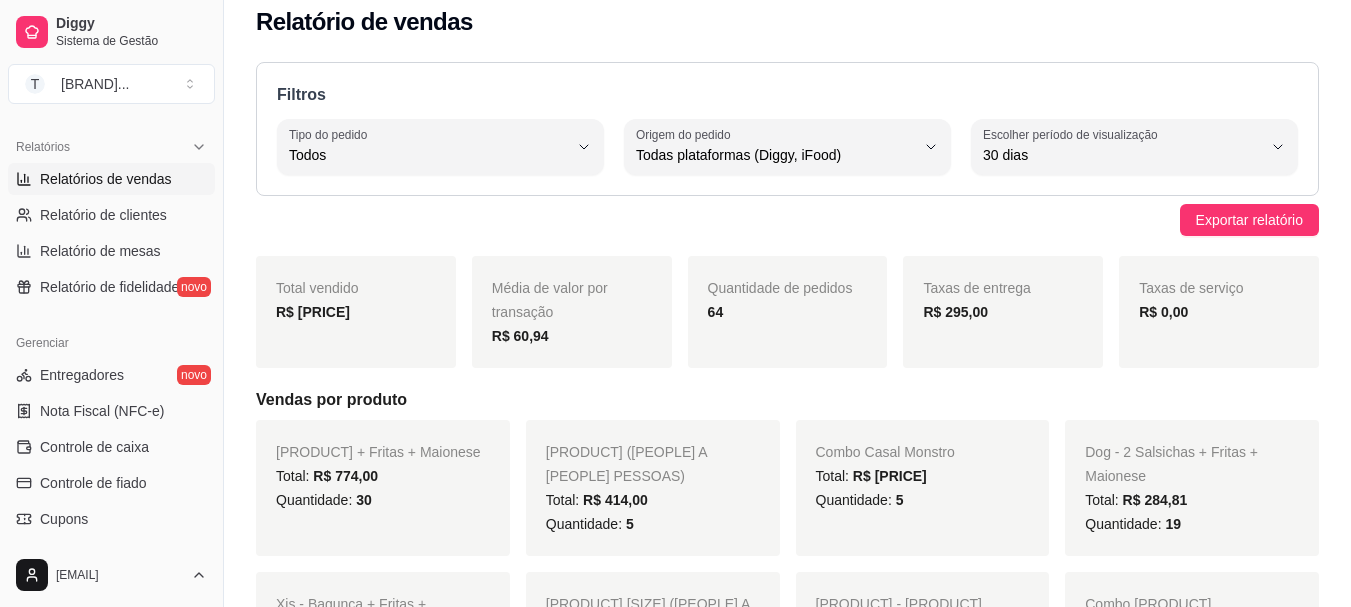 scroll, scrollTop: 0, scrollLeft: 0, axis: both 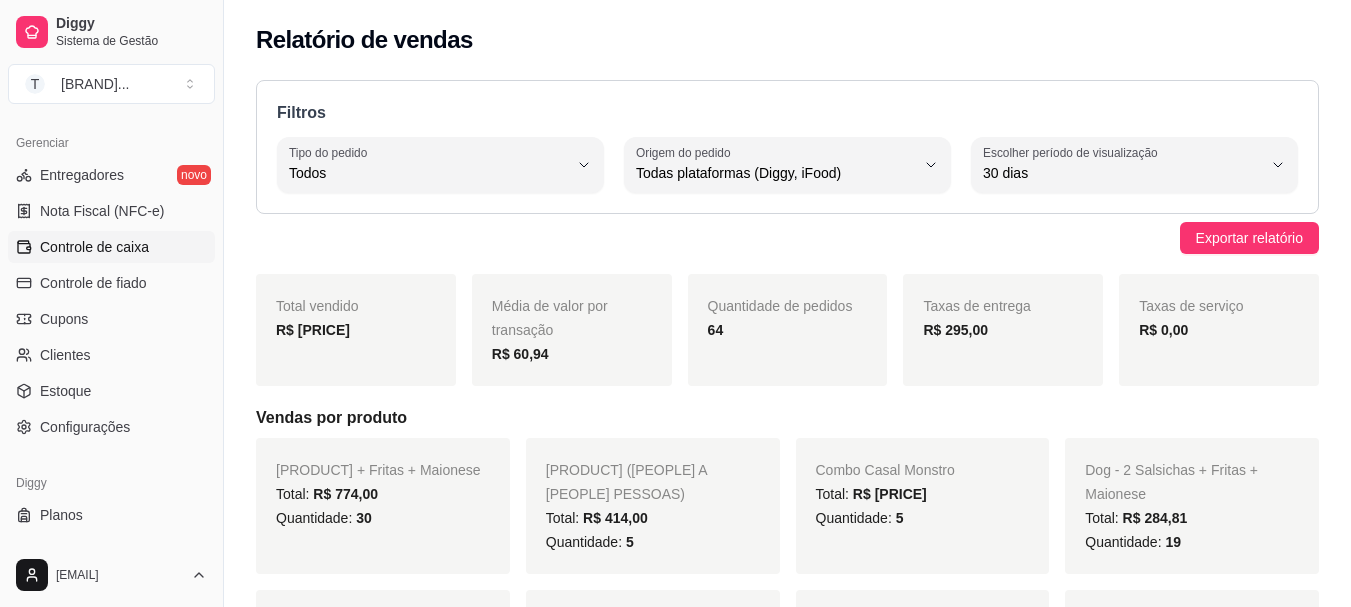click on "Controle de caixa" at bounding box center (111, 247) 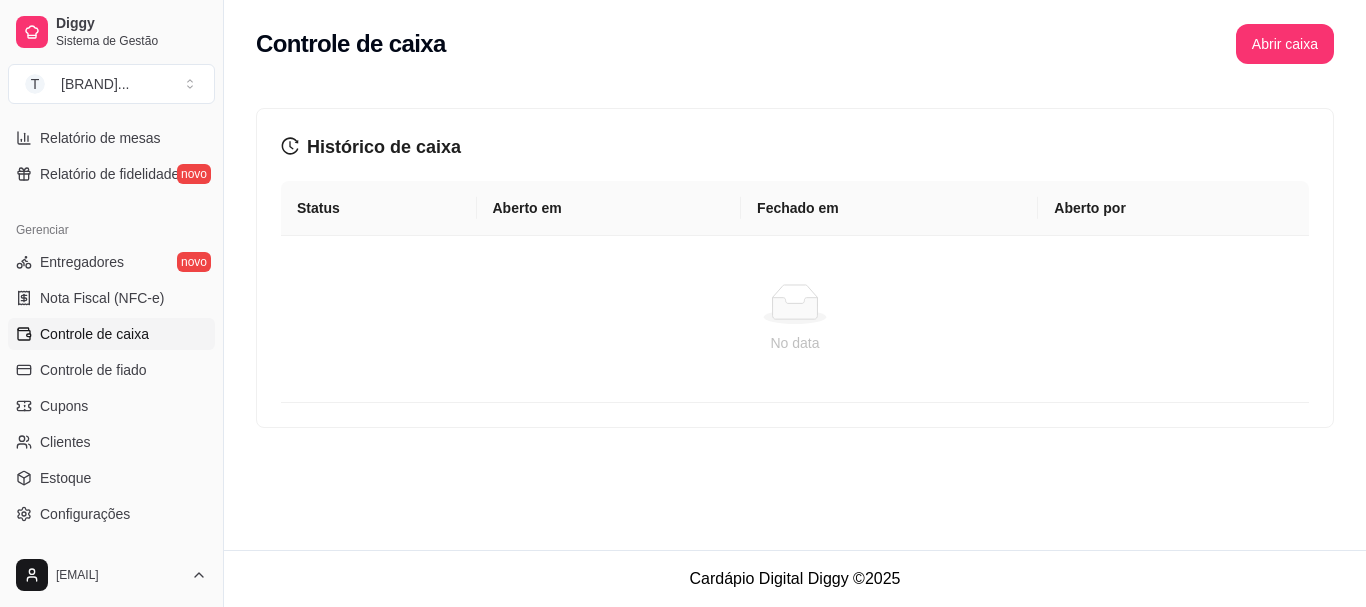 scroll, scrollTop: 832, scrollLeft: 0, axis: vertical 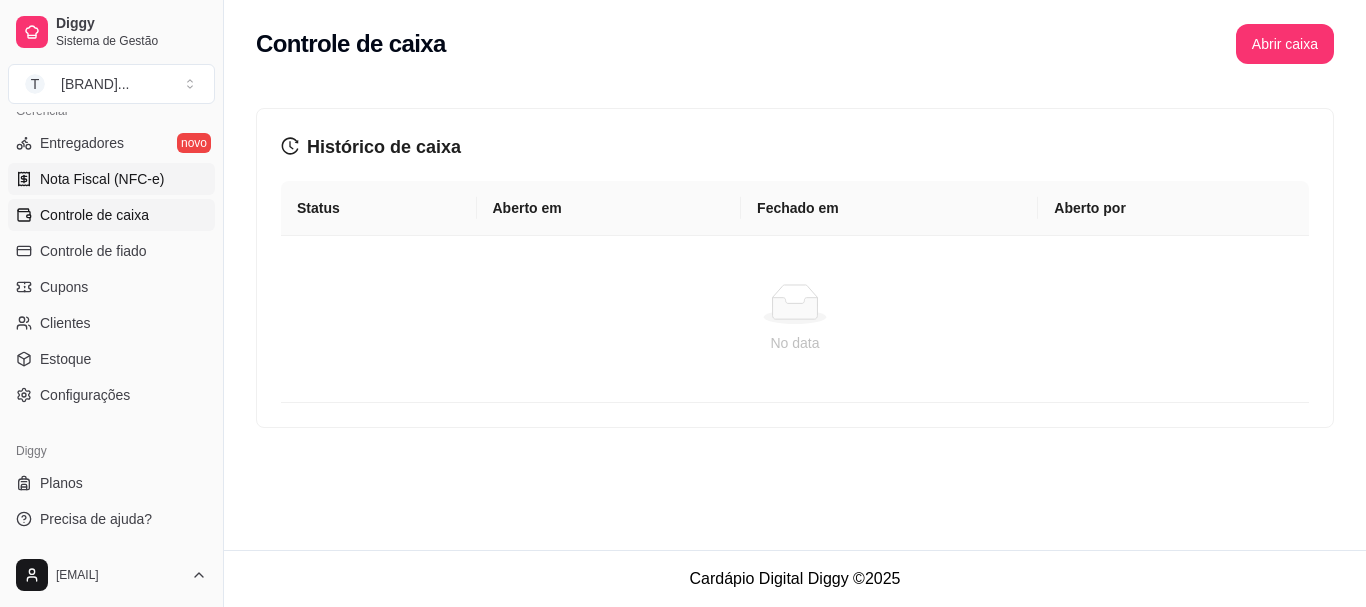 click on "Nota Fiscal (NFC-e)" at bounding box center [111, 179] 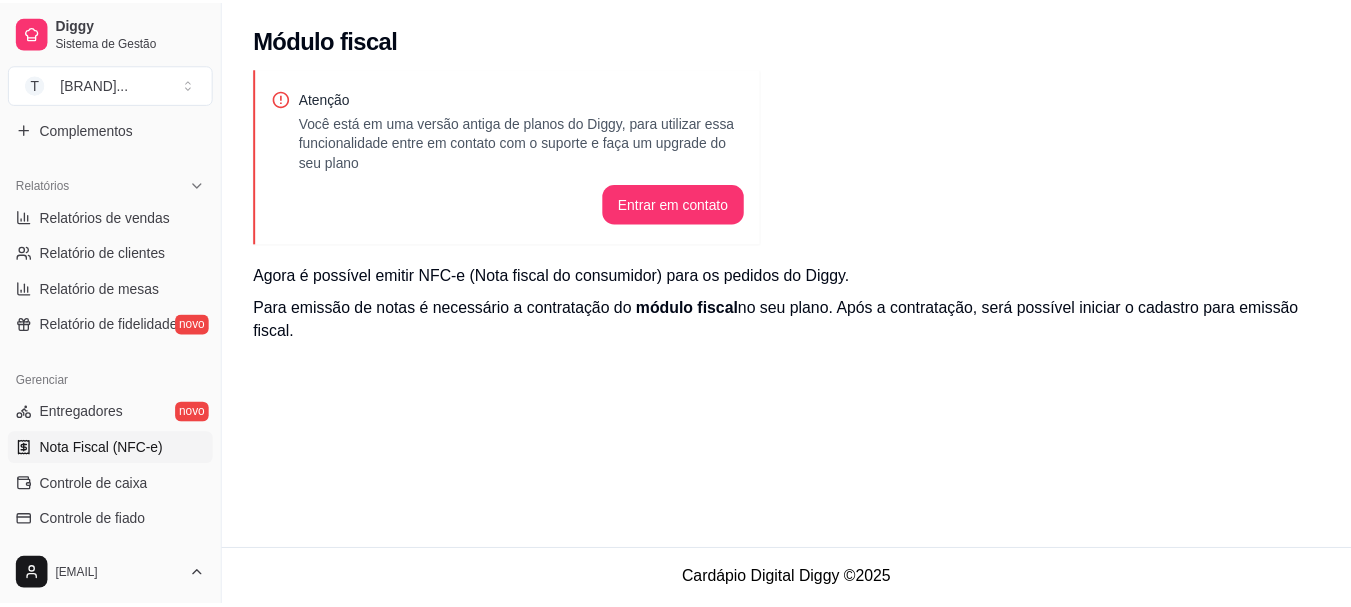 scroll, scrollTop: 600, scrollLeft: 0, axis: vertical 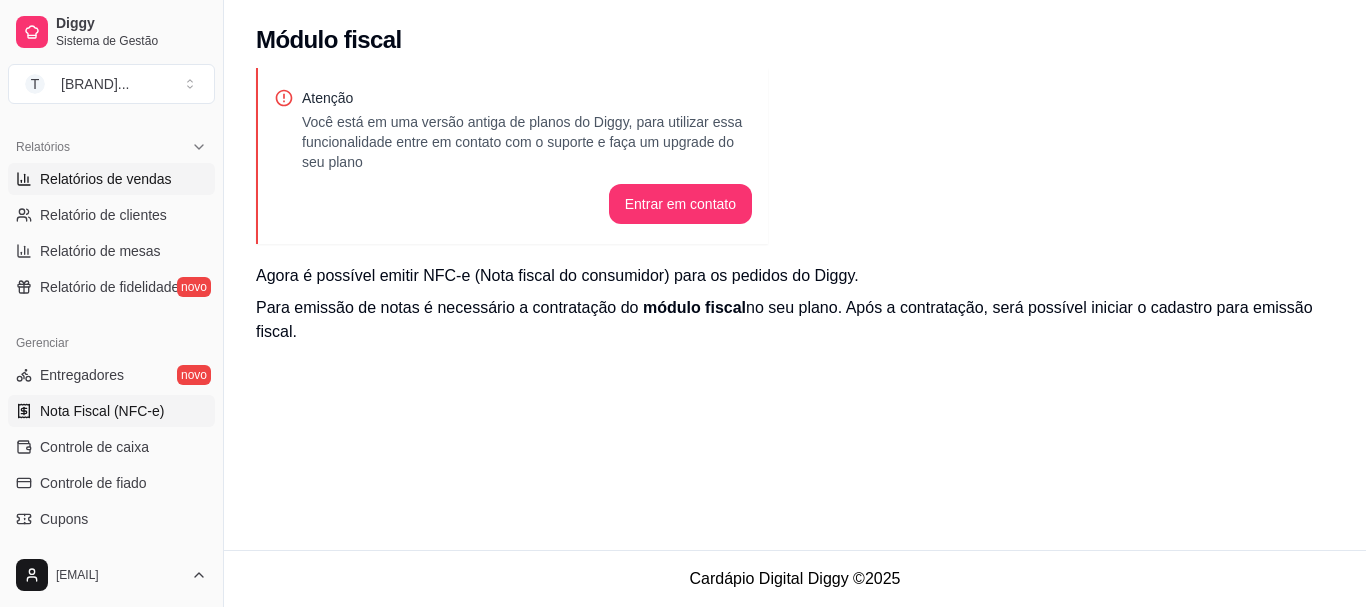 click on "Relatórios de vendas" at bounding box center [106, 179] 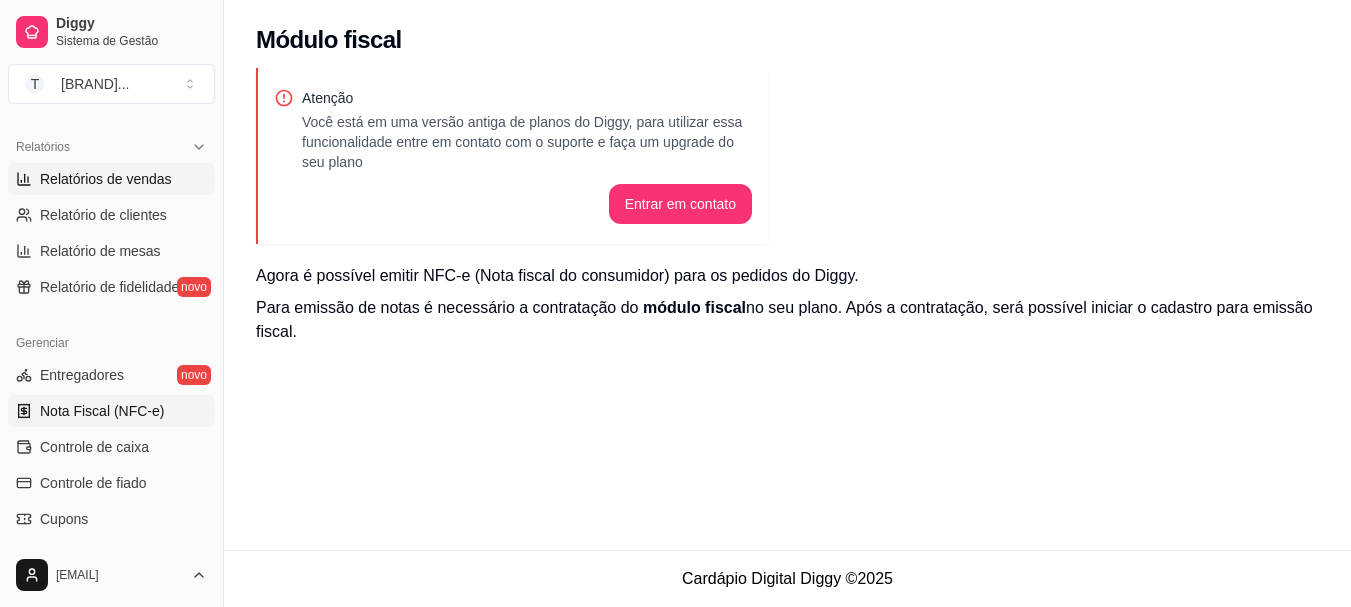select on "ALL" 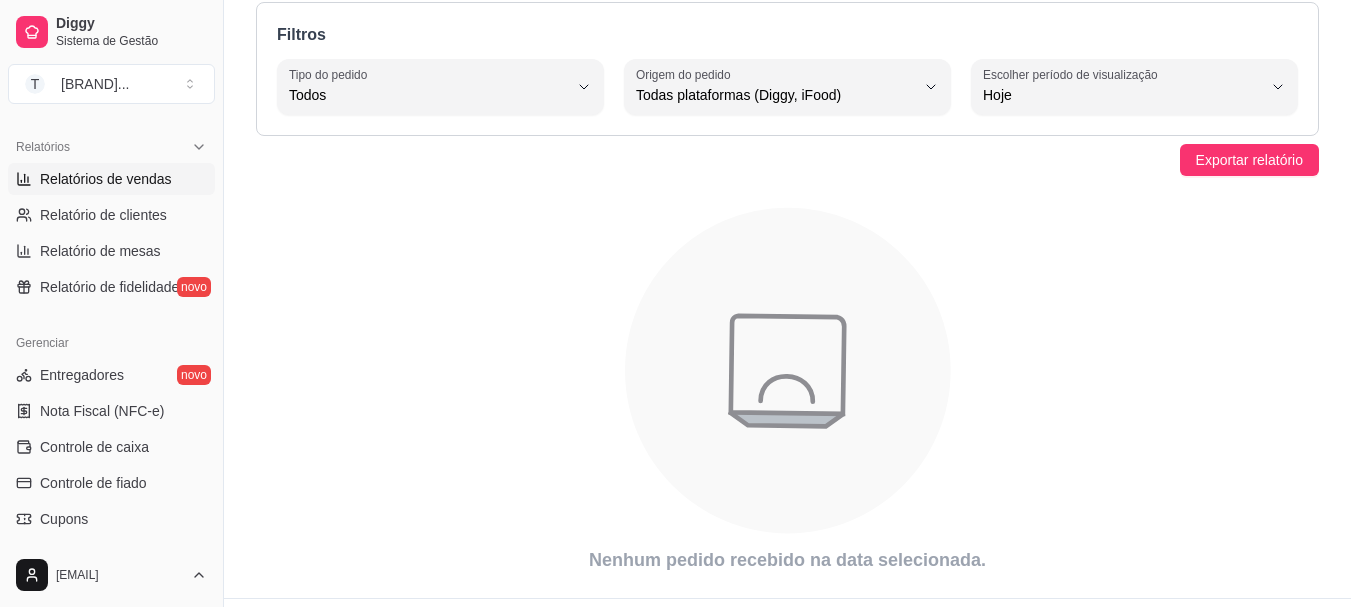 scroll, scrollTop: 100, scrollLeft: 0, axis: vertical 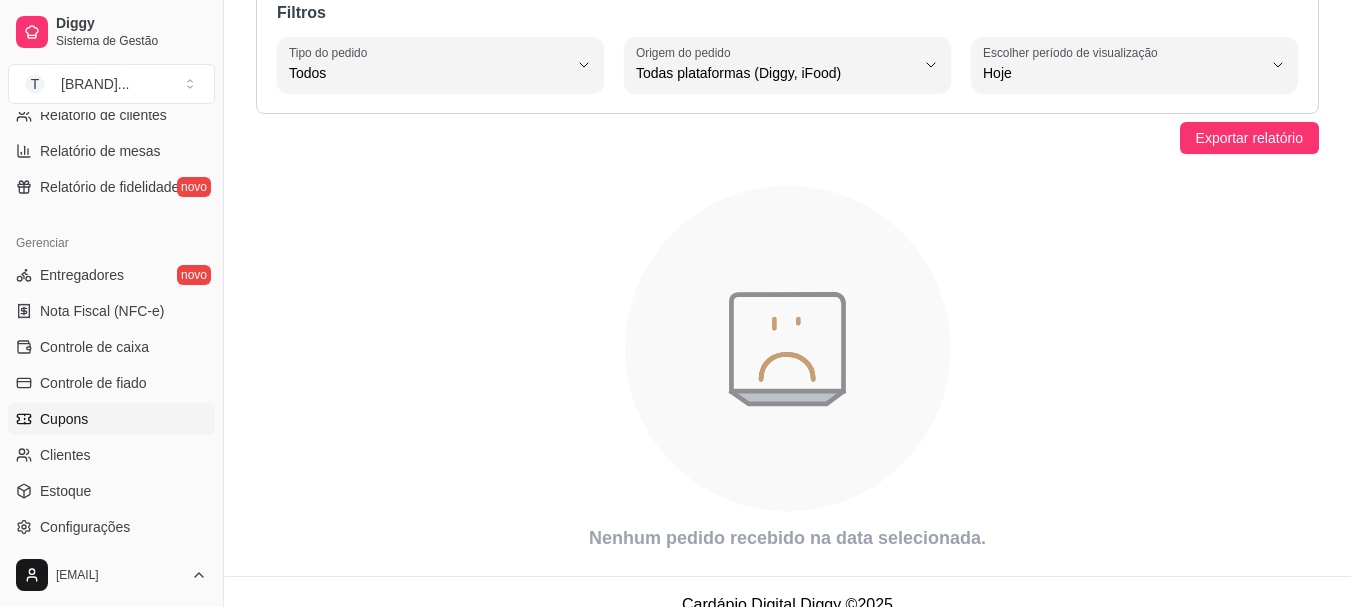 click on "Cupons" at bounding box center [64, 419] 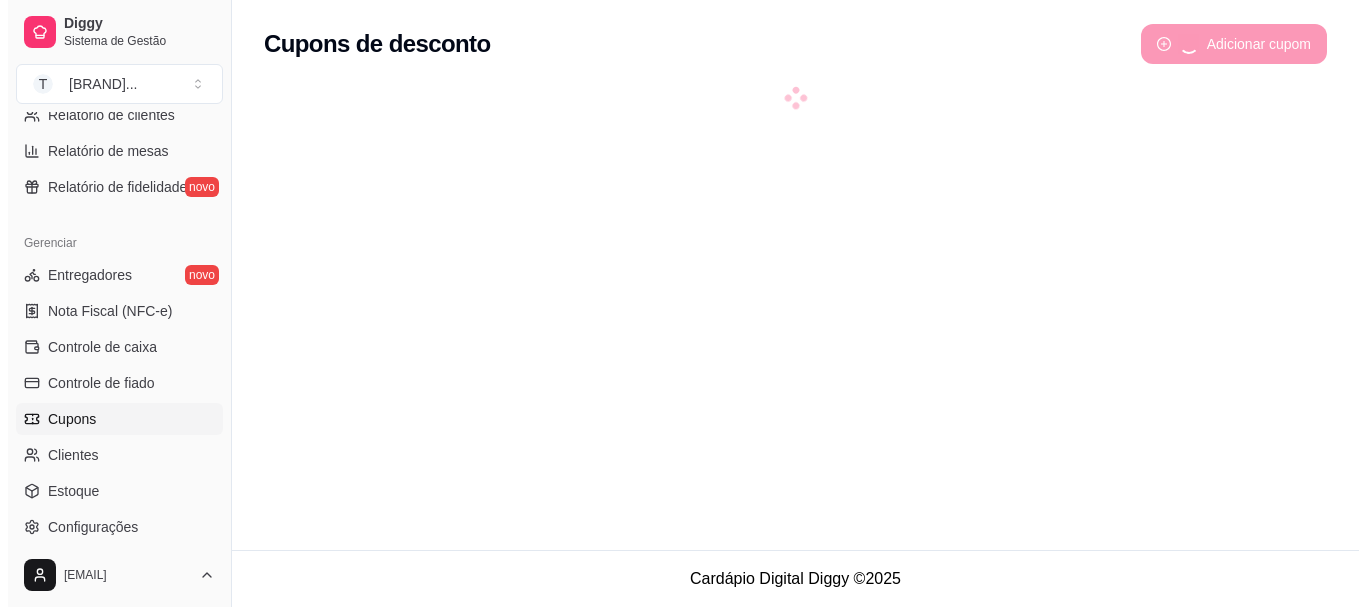 scroll, scrollTop: 0, scrollLeft: 0, axis: both 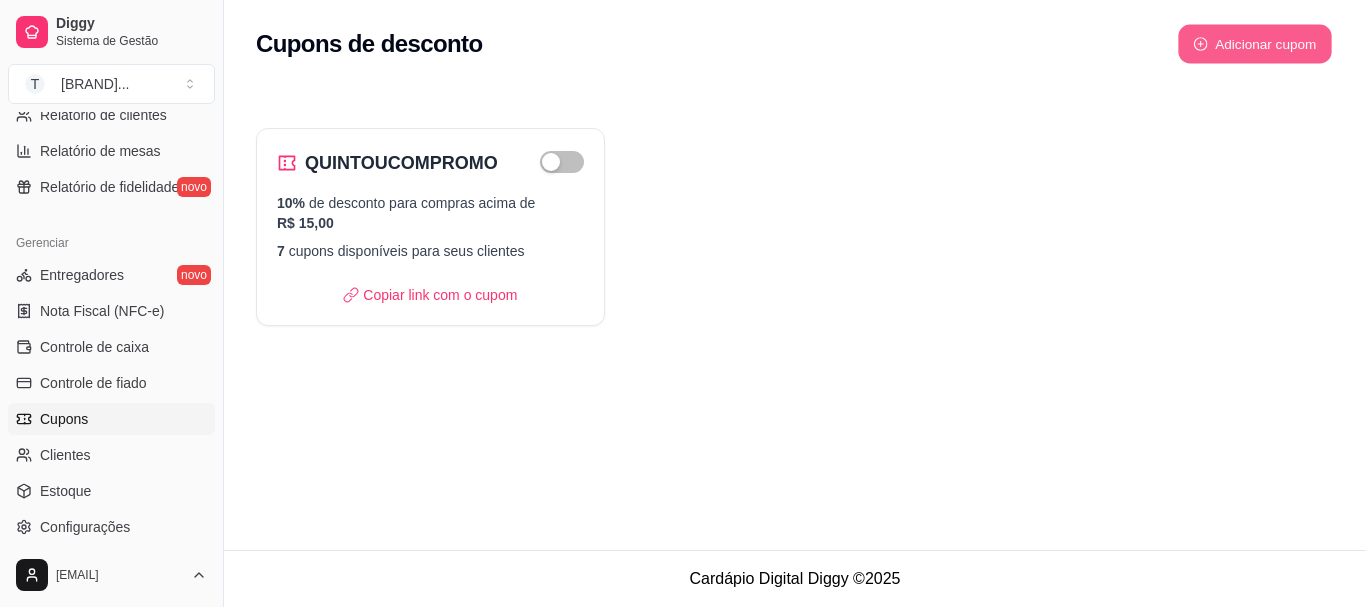 click on "Adicionar cupom" at bounding box center (1255, 44) 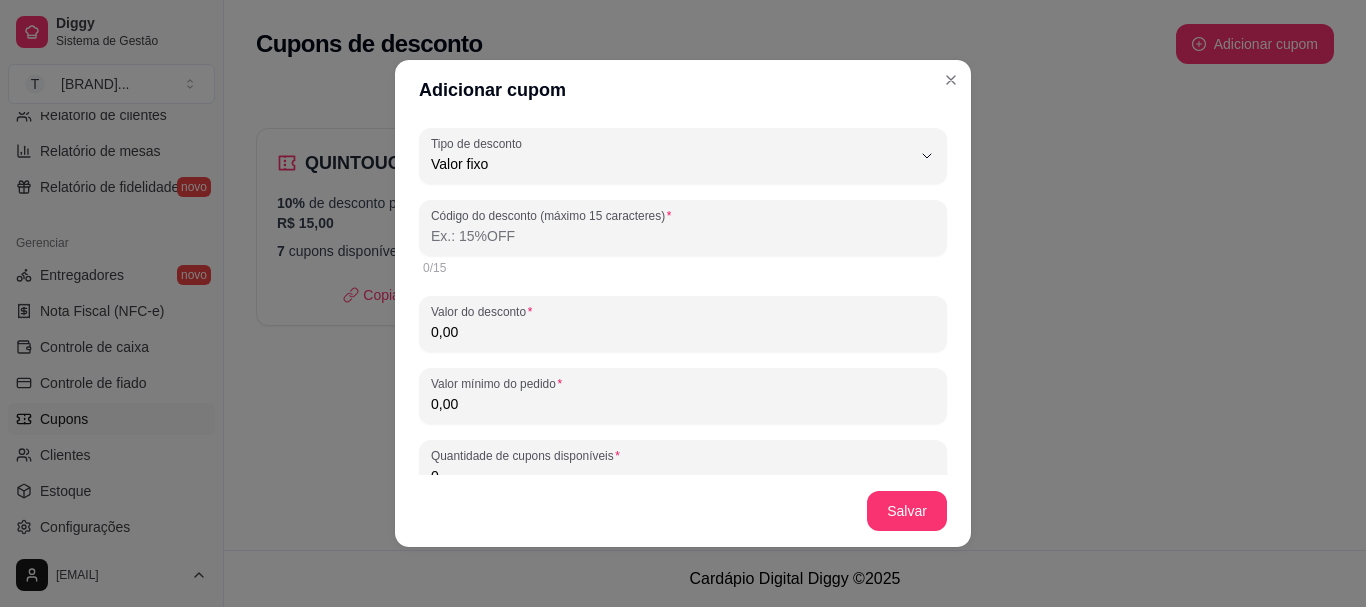 click on "Código do desconto (máximo 15 caracteres)" at bounding box center [683, 236] 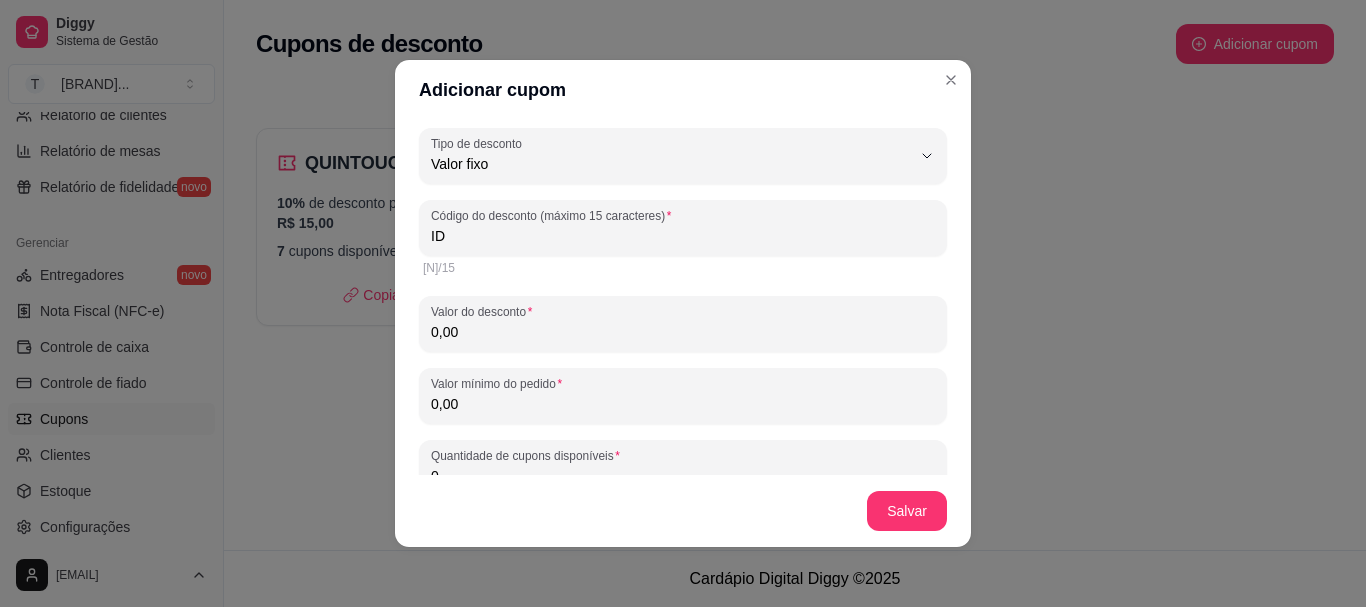 type on "I" 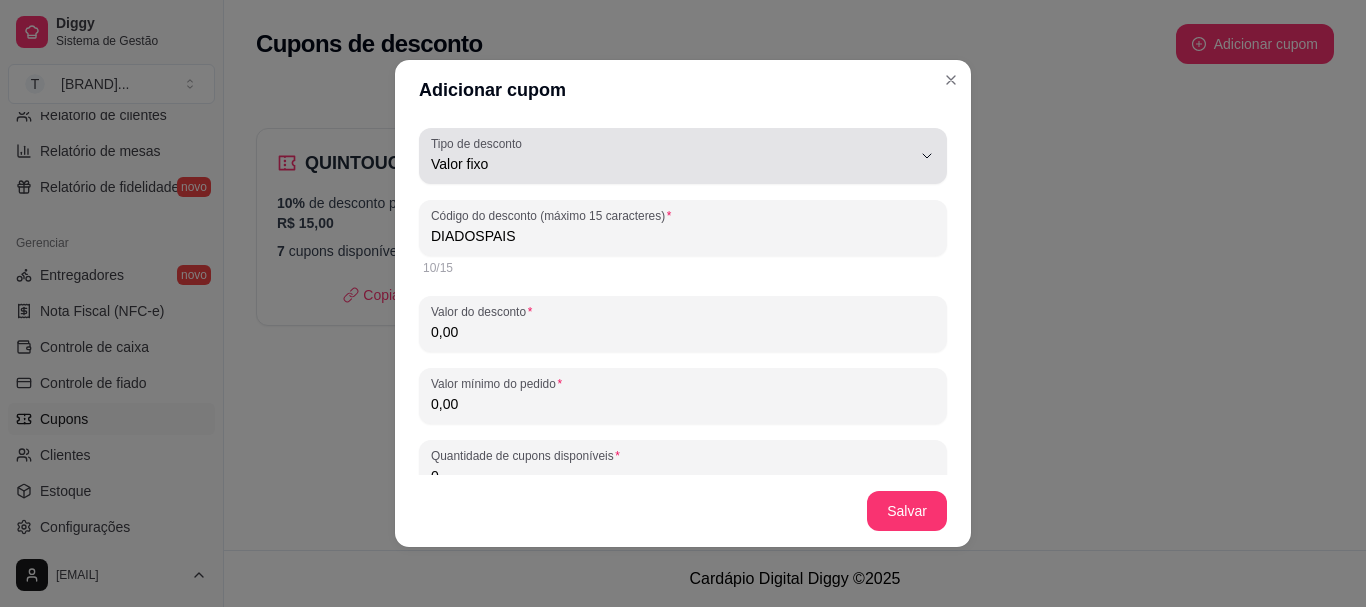 type on "DIADOSPAIS" 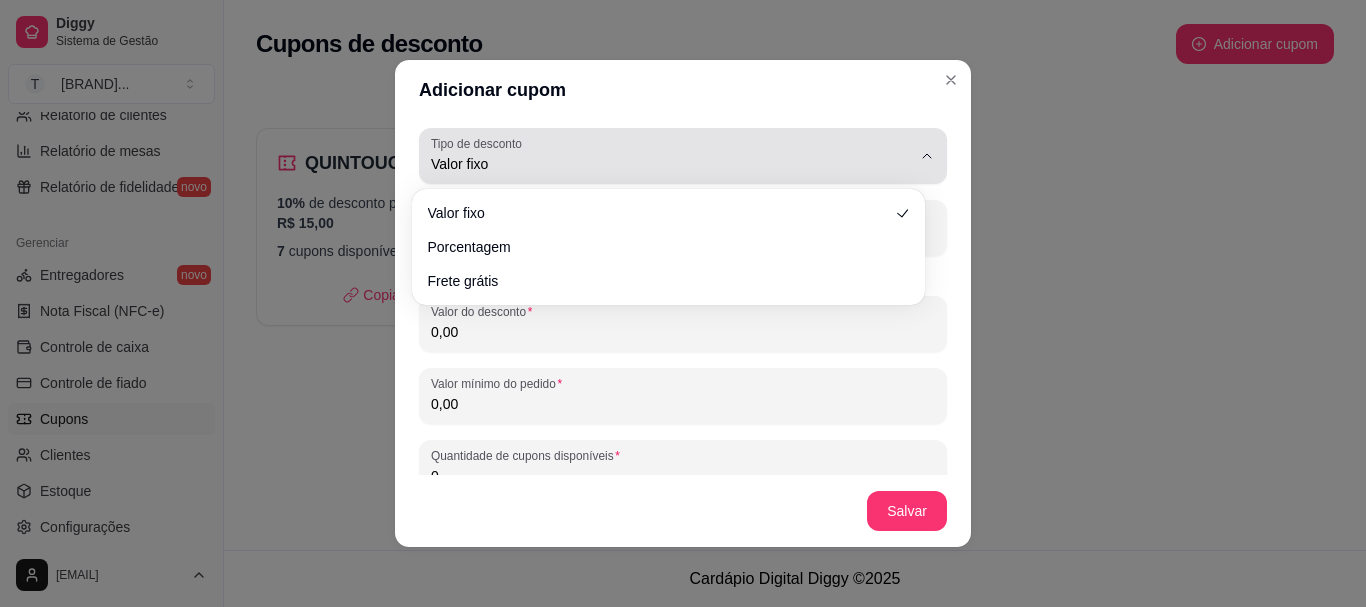 click on "Valor fixo" at bounding box center (671, 164) 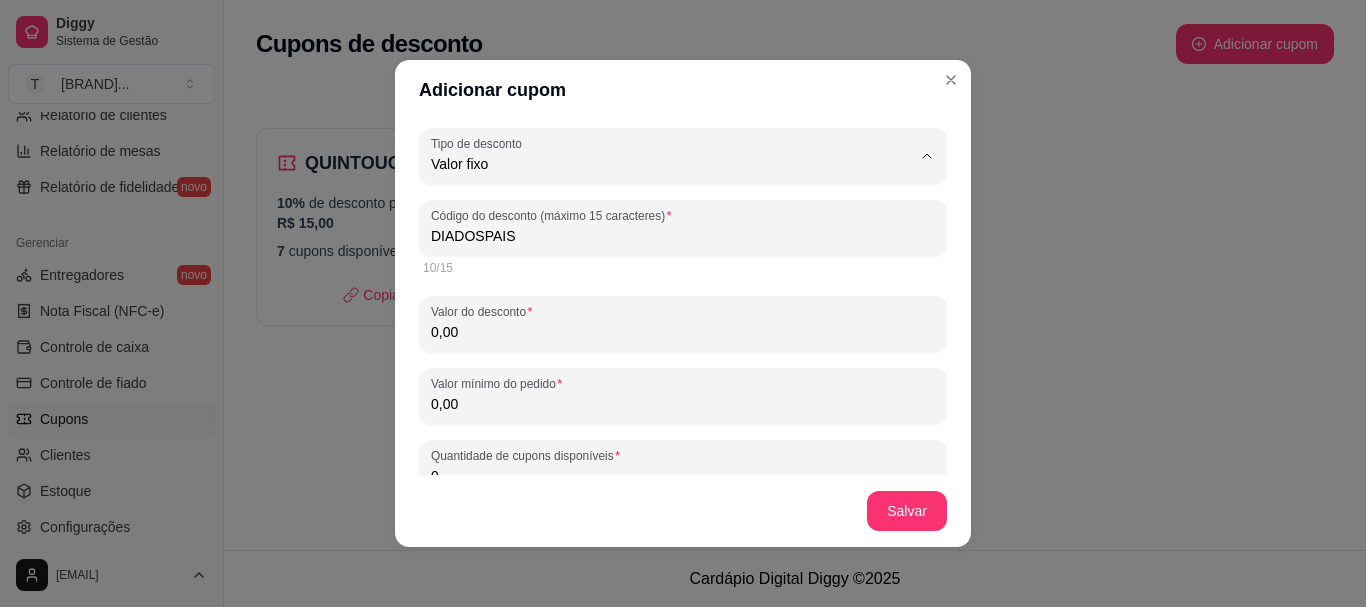 click on "Frete grátis" at bounding box center [658, 277] 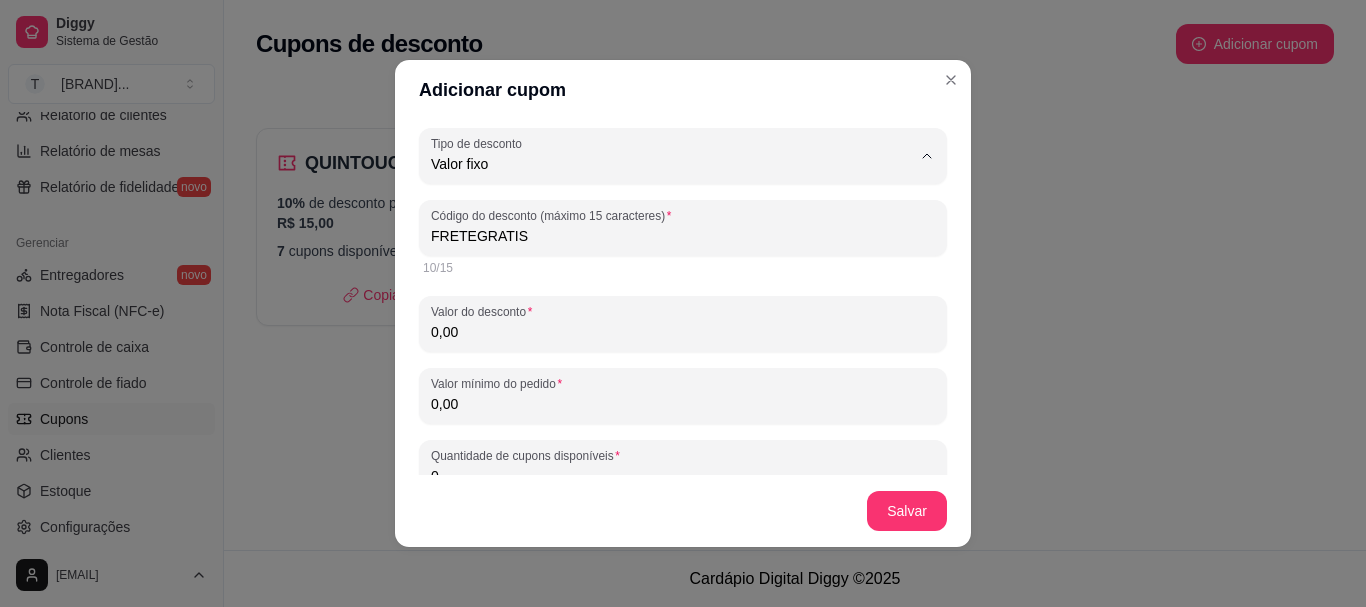 scroll, scrollTop: 19, scrollLeft: 0, axis: vertical 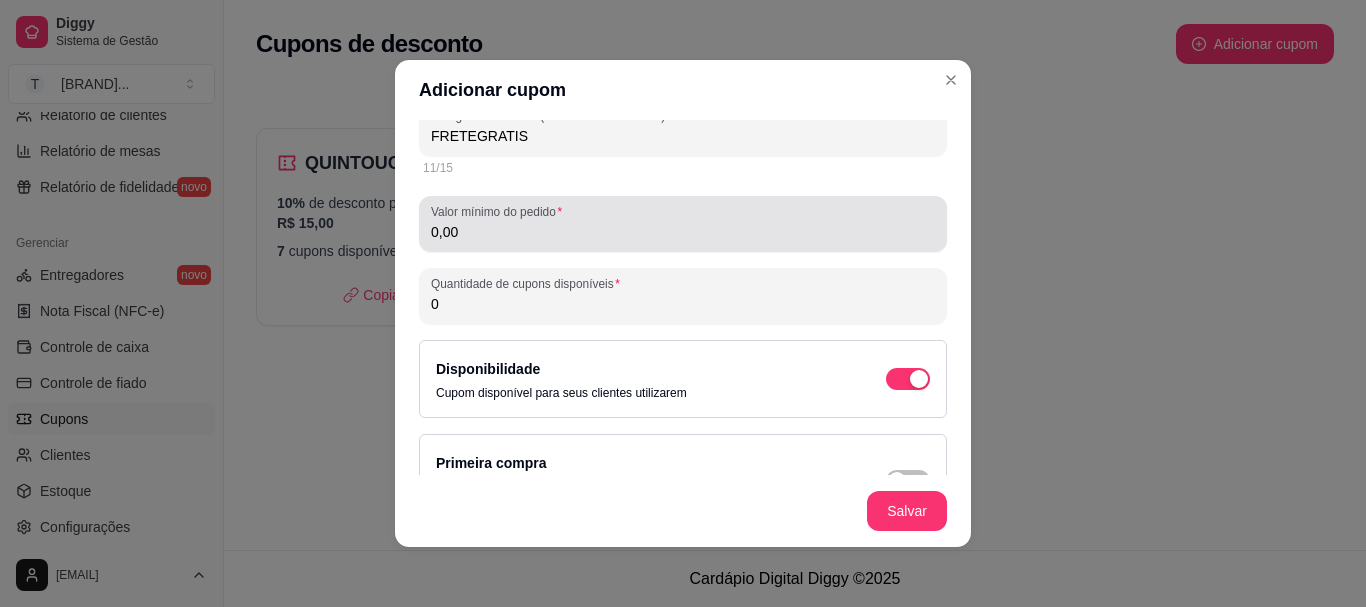 click on "Valor mínimo do pedido 0,00" at bounding box center [683, 224] 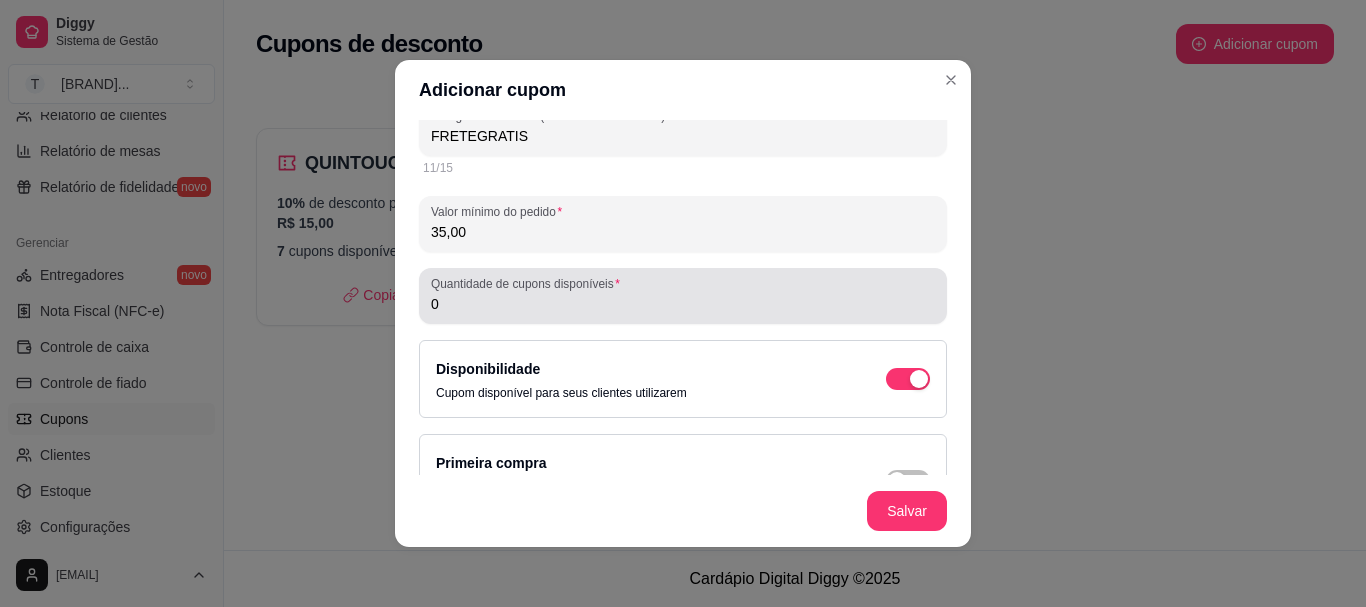 type on "35,00" 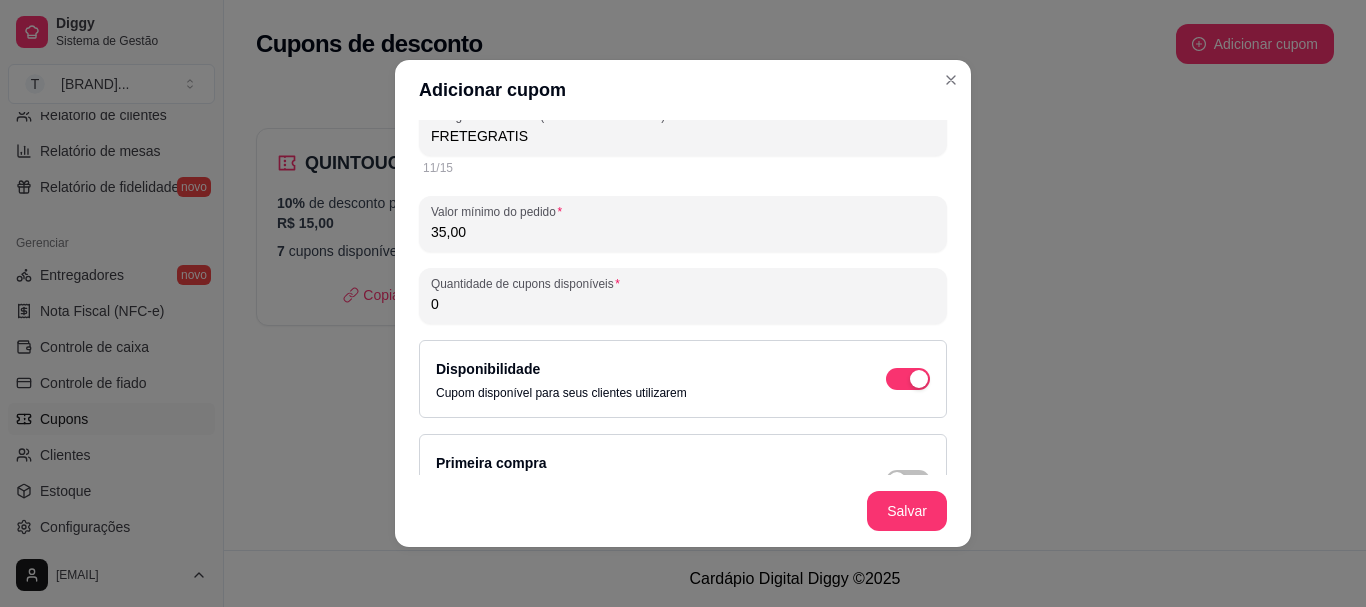 scroll, scrollTop: 200, scrollLeft: 0, axis: vertical 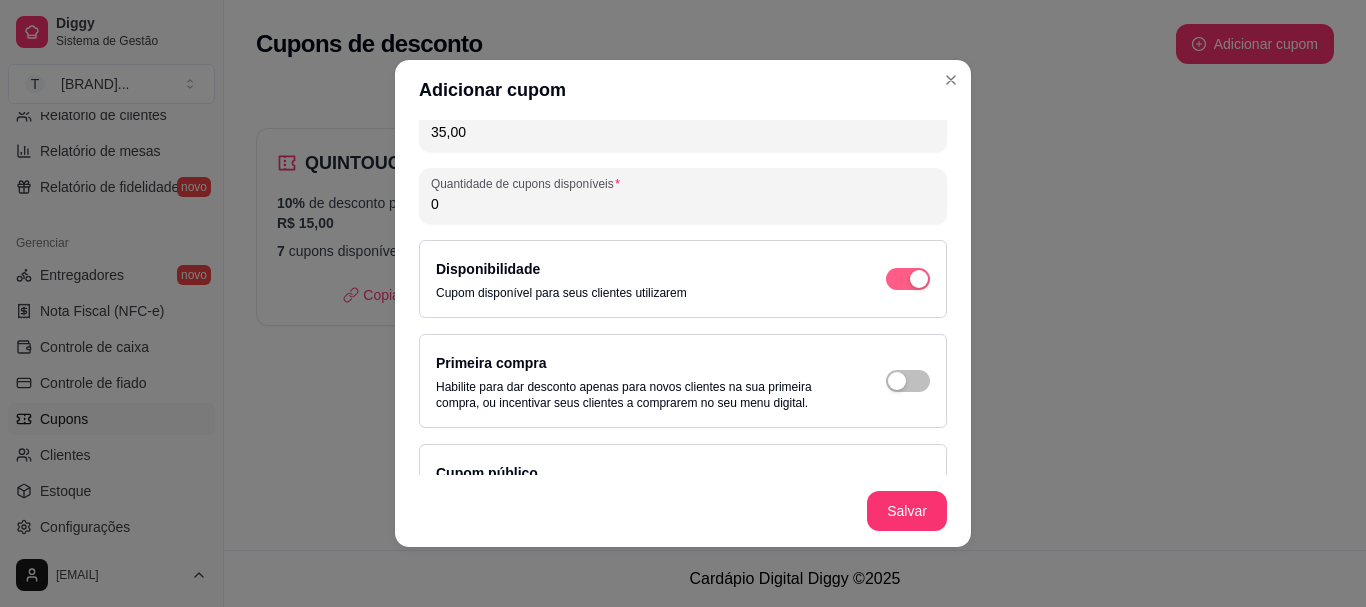 click at bounding box center [919, 279] 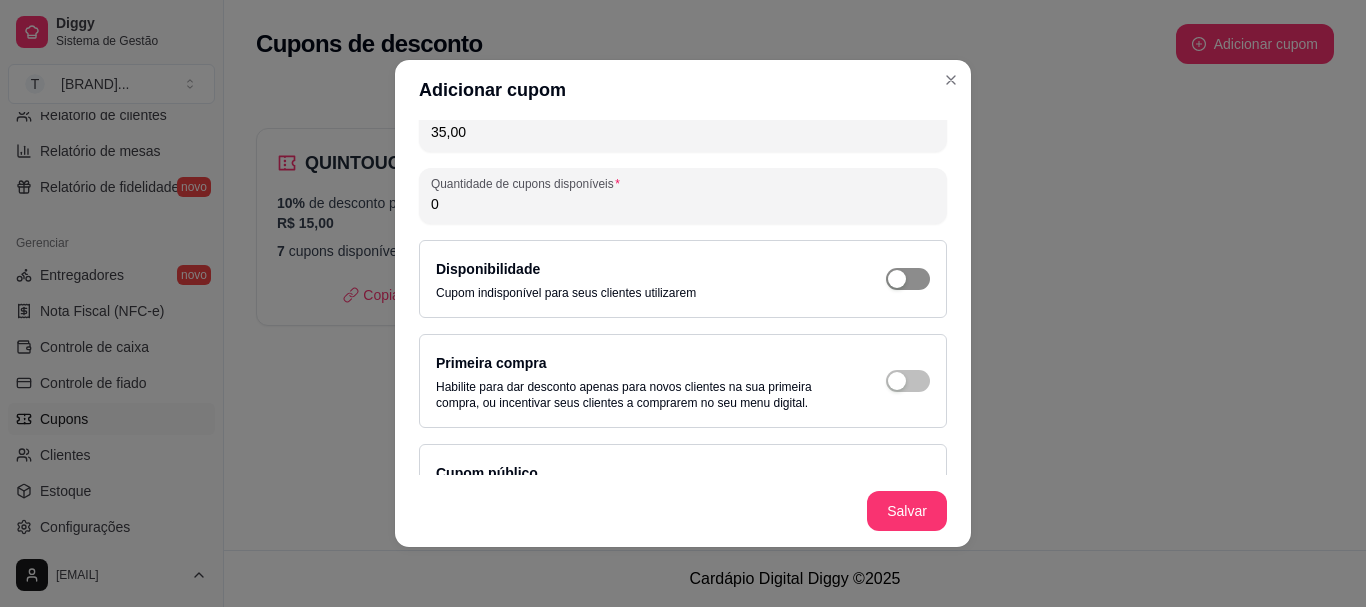 click at bounding box center [908, 279] 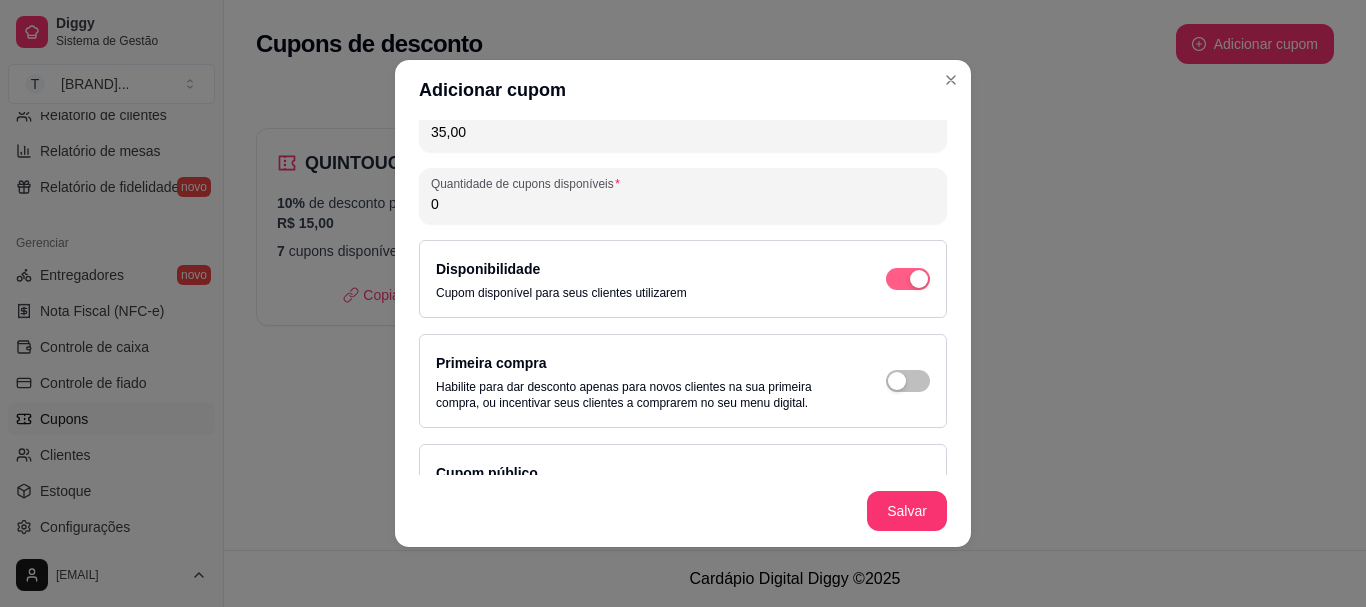 click at bounding box center [919, 279] 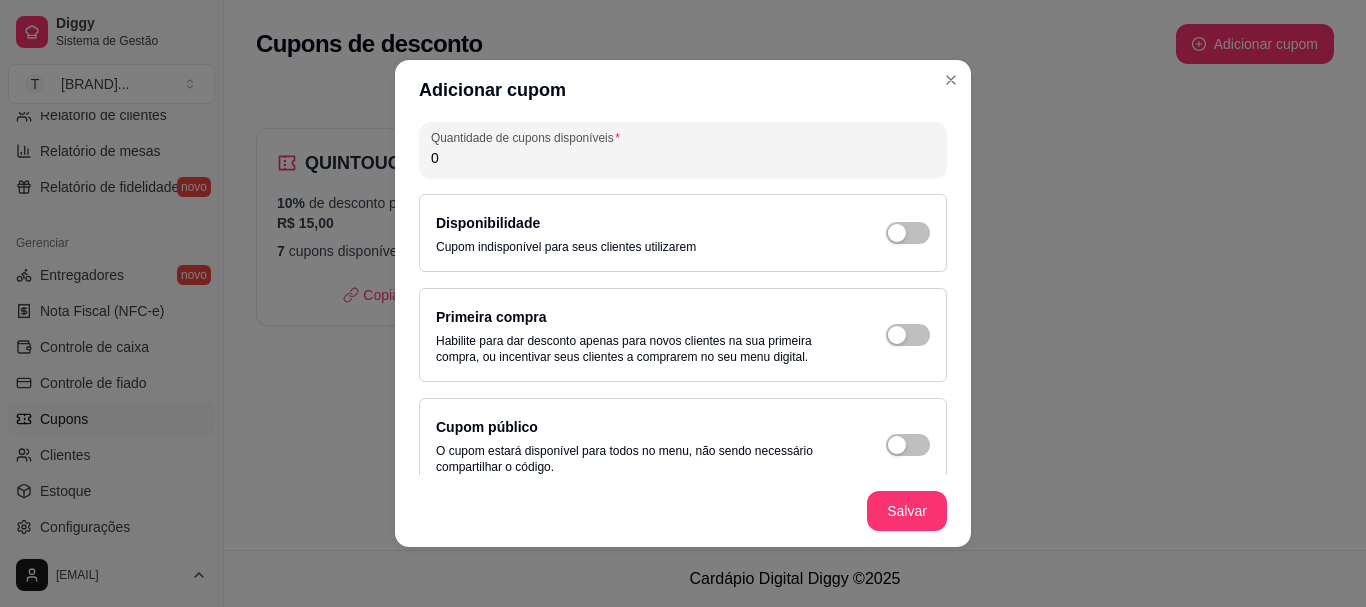 scroll, scrollTop: 271, scrollLeft: 0, axis: vertical 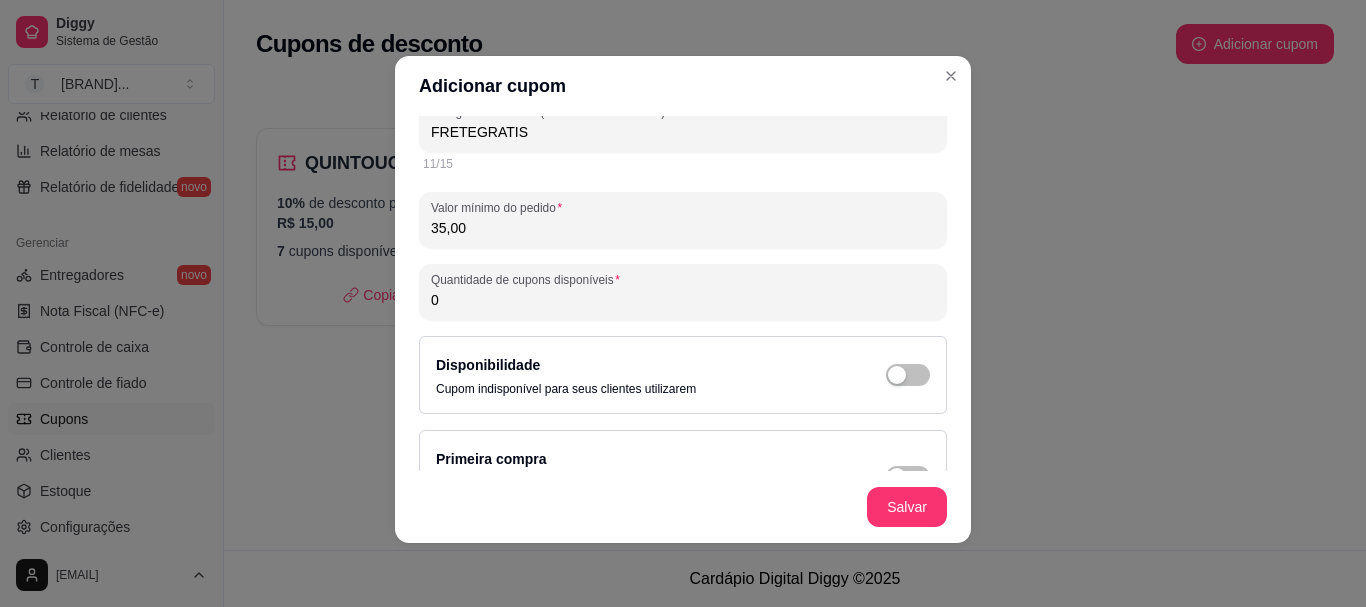 click on "Tipo de desconto Frete grátis Tipo de desconto Frete grátis Código do desconto (máximo 15 caracteres) FRETEGRATIS [NUM]/15 Valor mínimo do pedido 35,00 Quantidade de cupons disponíveis 0 Disponibilidade Cupom indisponível para seus clientes utilizarem Primeira compra Habilite para dar desconto apenas para novos clientes na sua primeira compra, ou incentivar seus clientes a comprarem no seu menu digital. Cupom público O cupom estará disponível para todos no menu, não sendo necessário compartilhar o código." at bounding box center (683, 329) 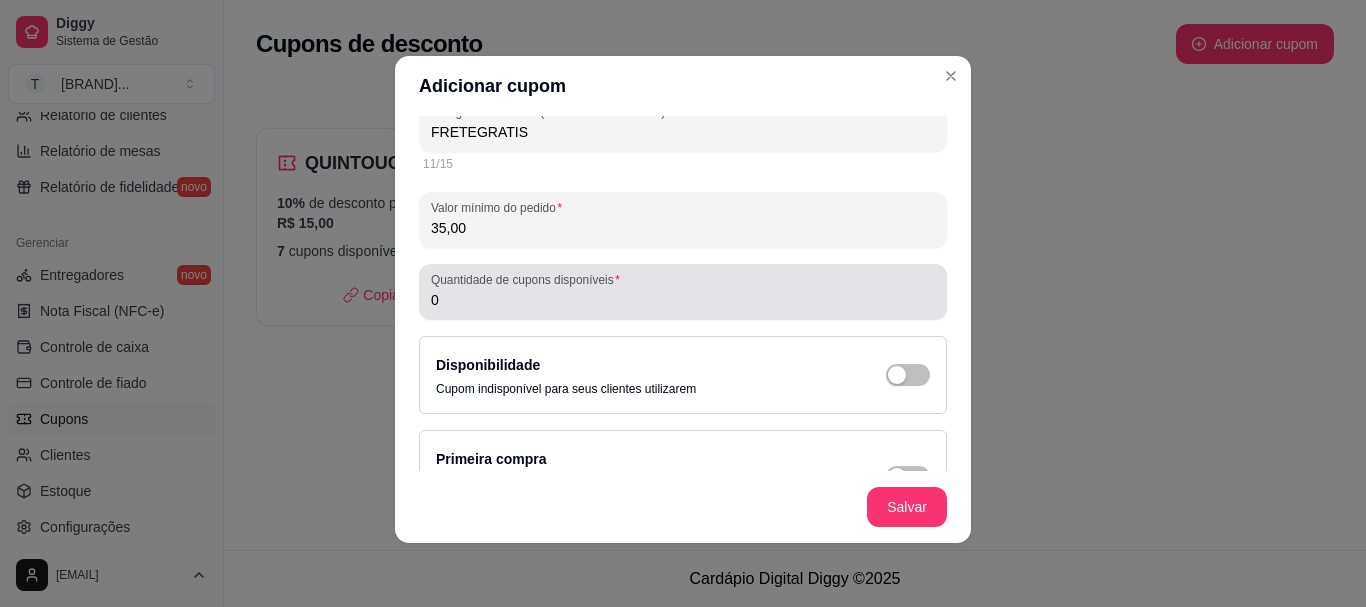 click on "Quantidade de cupons disponíveis 0" at bounding box center (683, 292) 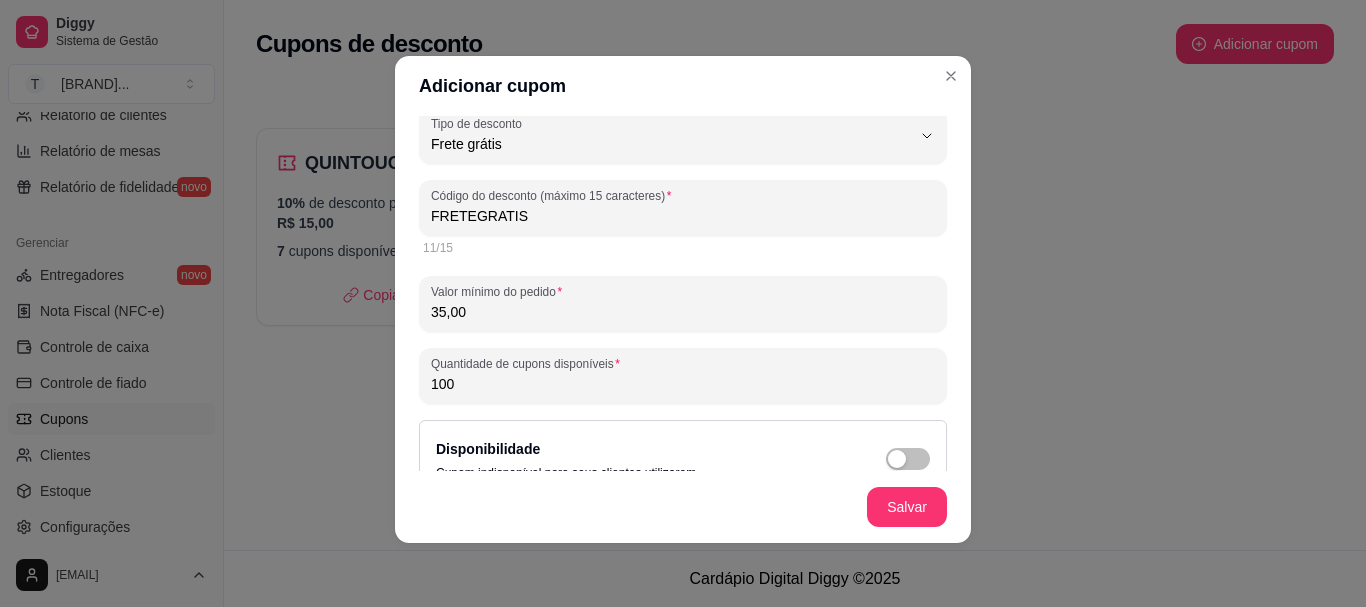 scroll, scrollTop: 0, scrollLeft: 0, axis: both 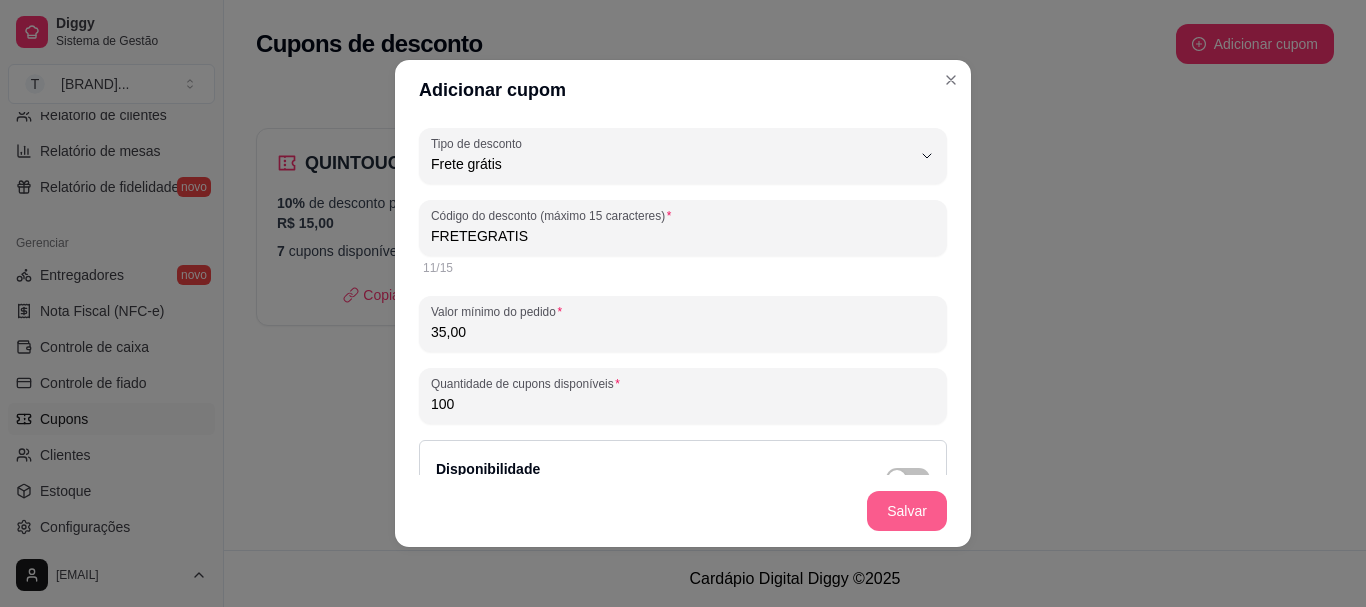 type on "100" 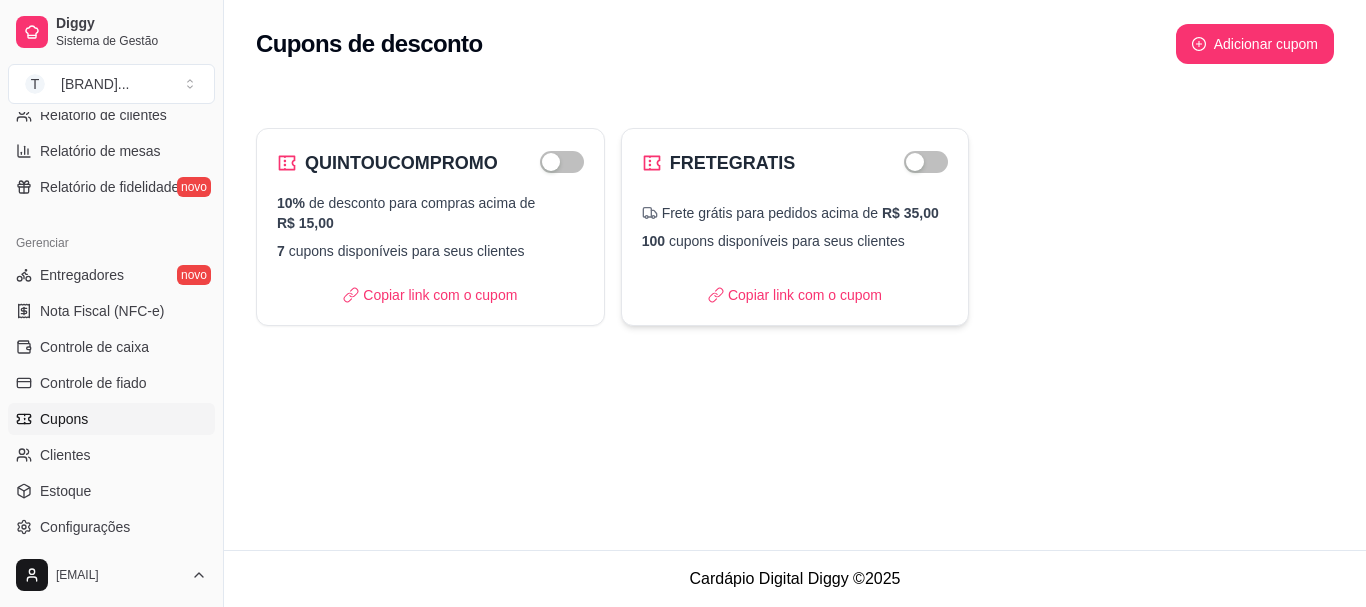 click on "FRETEGRATIS Frete grátis para pedidos acima de   R$ 35,00 100   cupons disponíveis   para seus clientes Copiar link com o cupom" at bounding box center [795, 227] 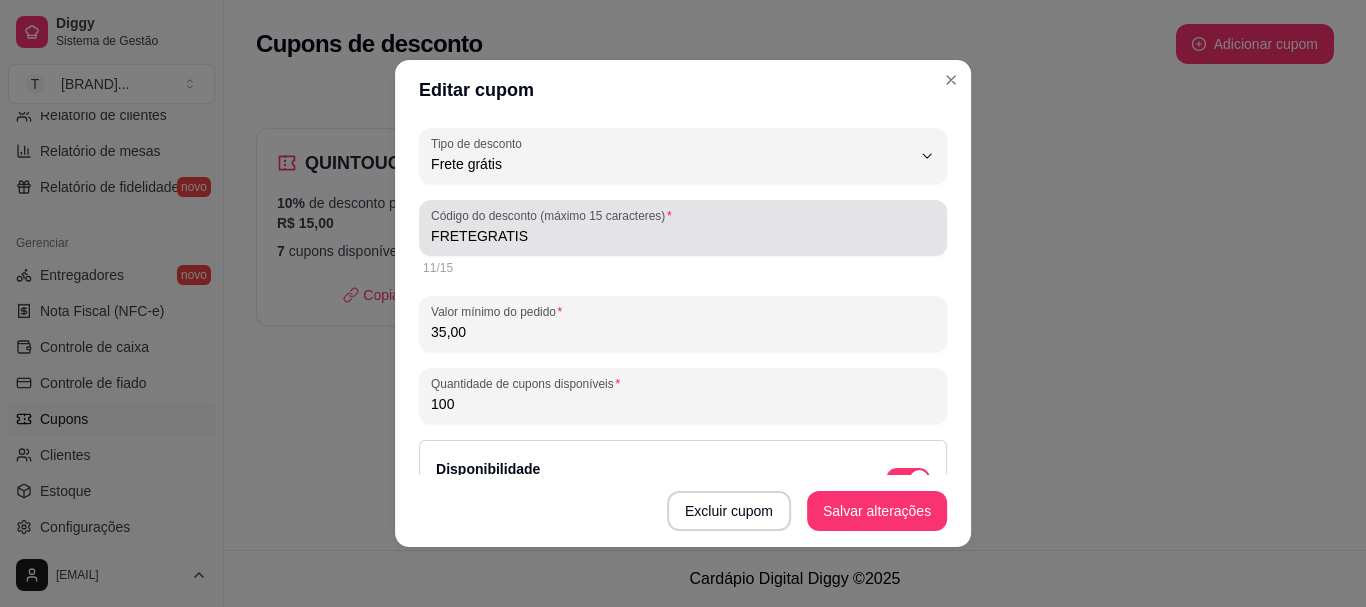 scroll, scrollTop: 19, scrollLeft: 0, axis: vertical 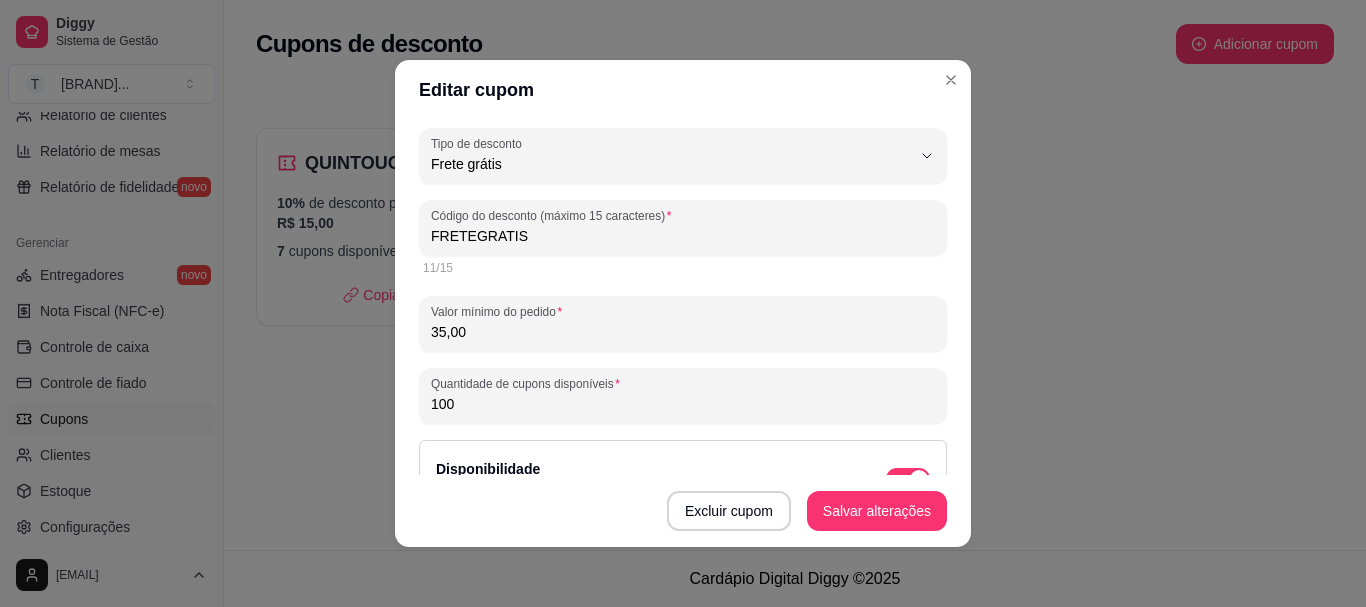 click on "11/15" at bounding box center (683, 268) 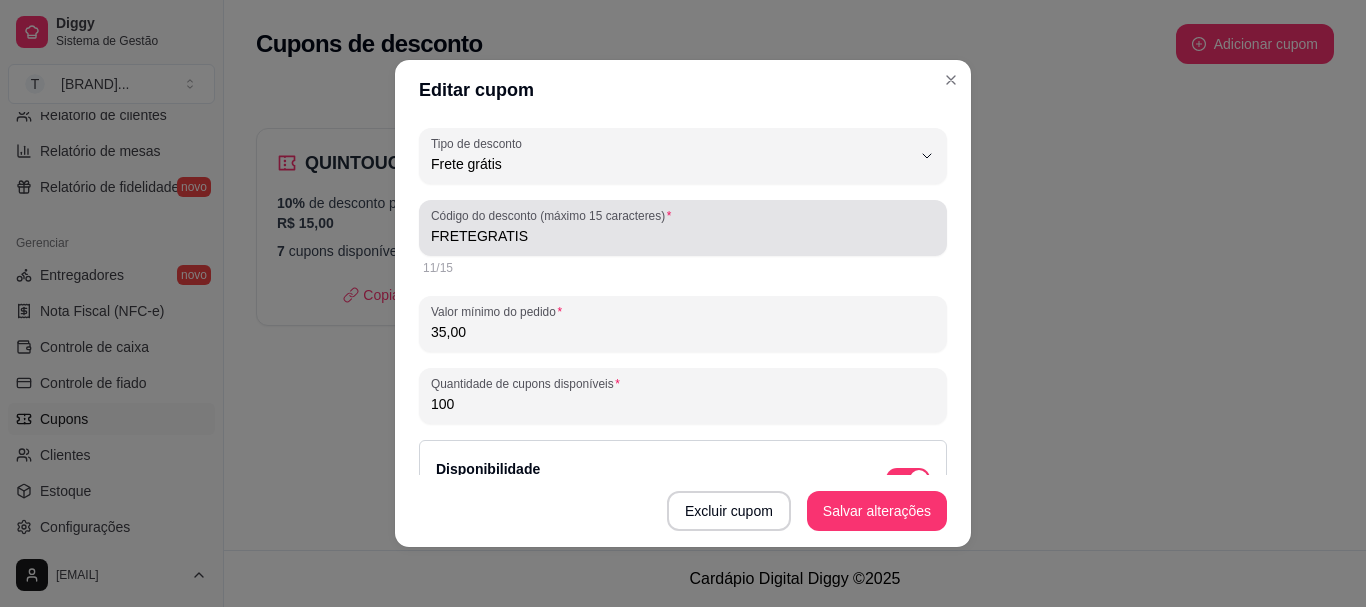 click on "FRETEGRATIS" at bounding box center [683, 236] 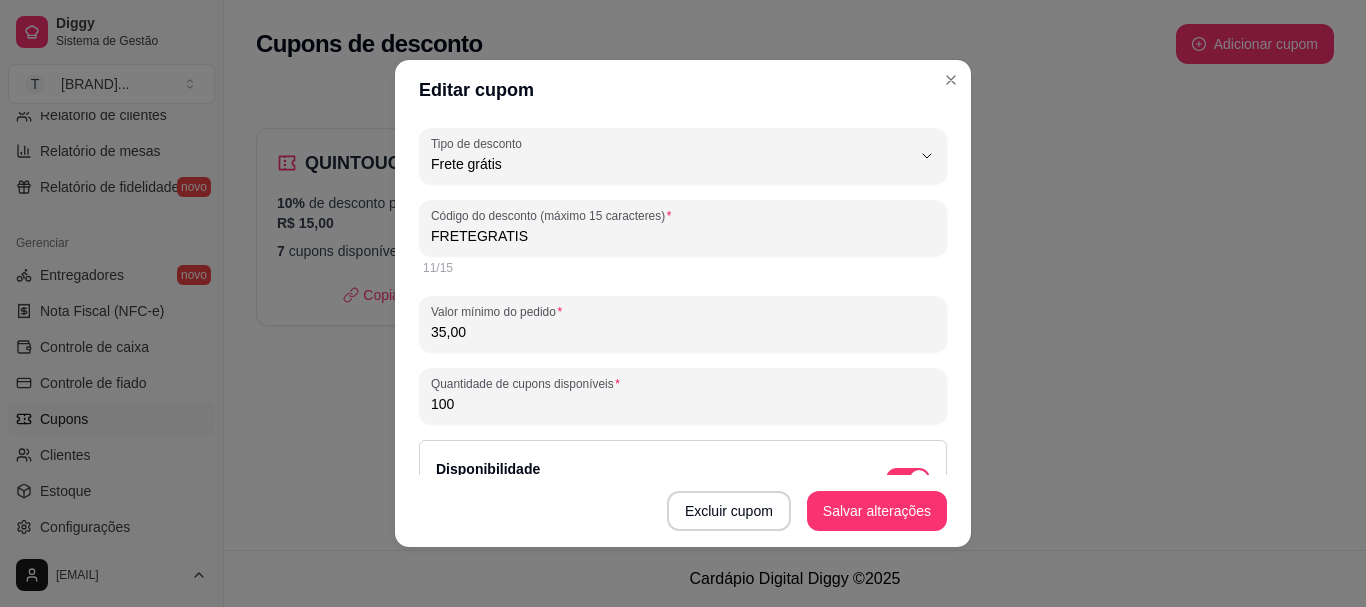 click on "FRETEGRATIS" at bounding box center [683, 236] 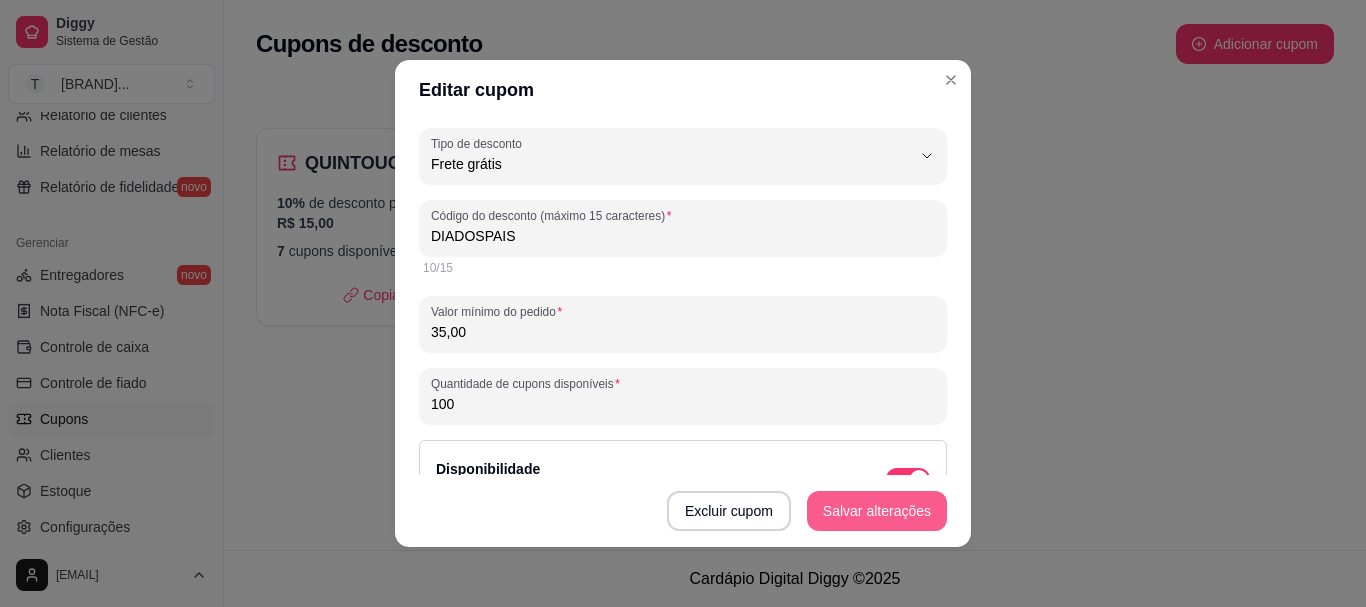 type on "DIADOSPAIS" 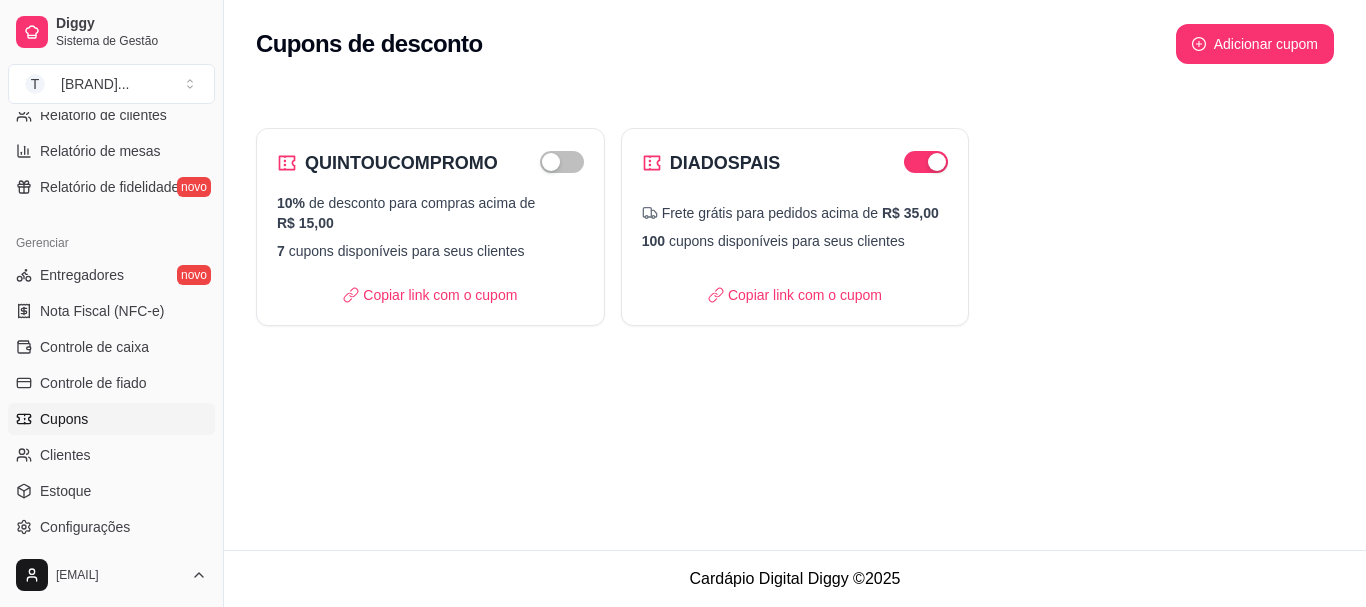 scroll, scrollTop: 0, scrollLeft: 0, axis: both 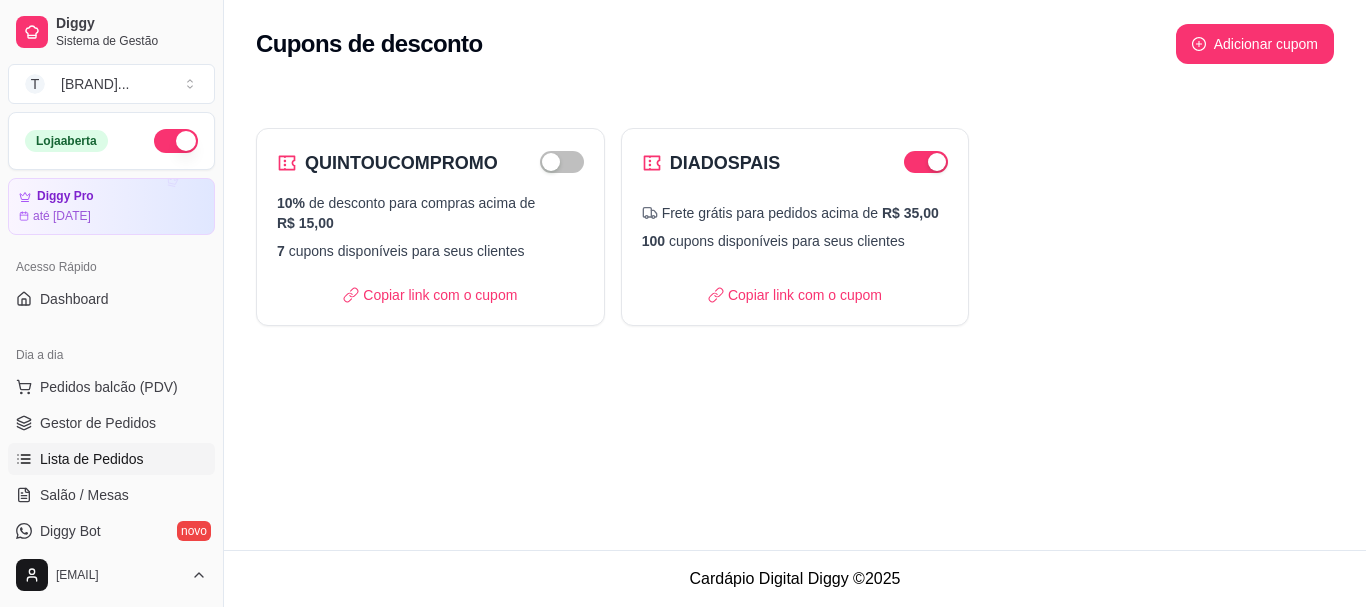 click on "Lista de Pedidos" at bounding box center [92, 459] 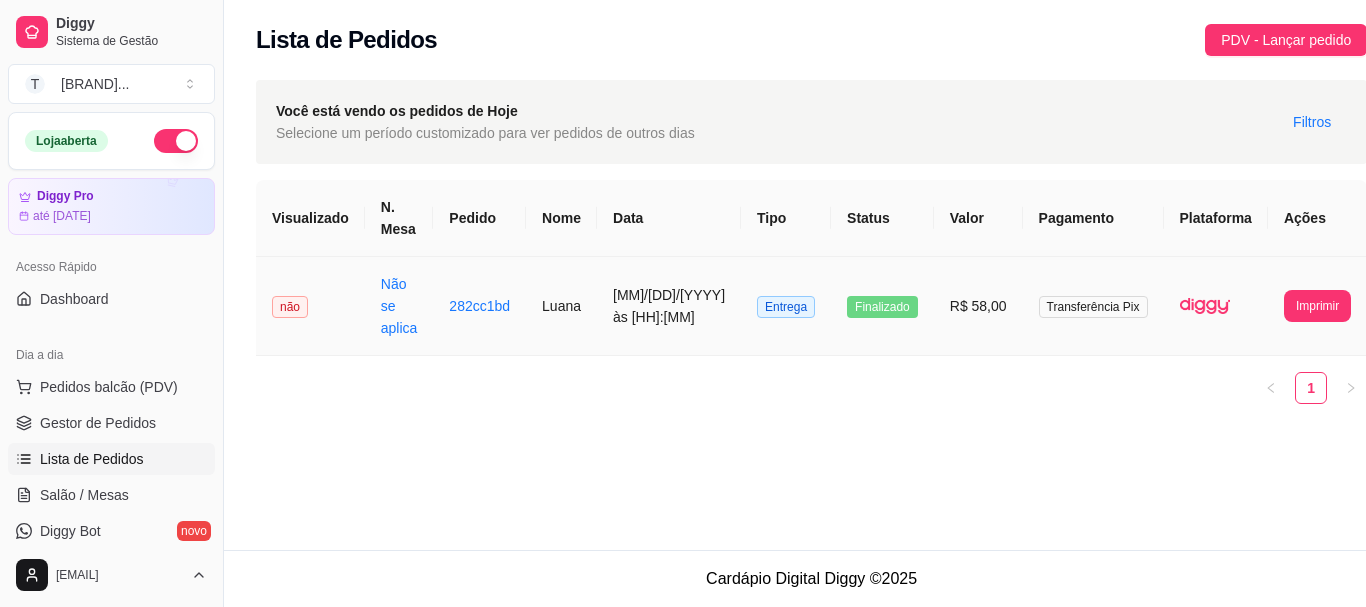 click on "Luana" at bounding box center (561, 306) 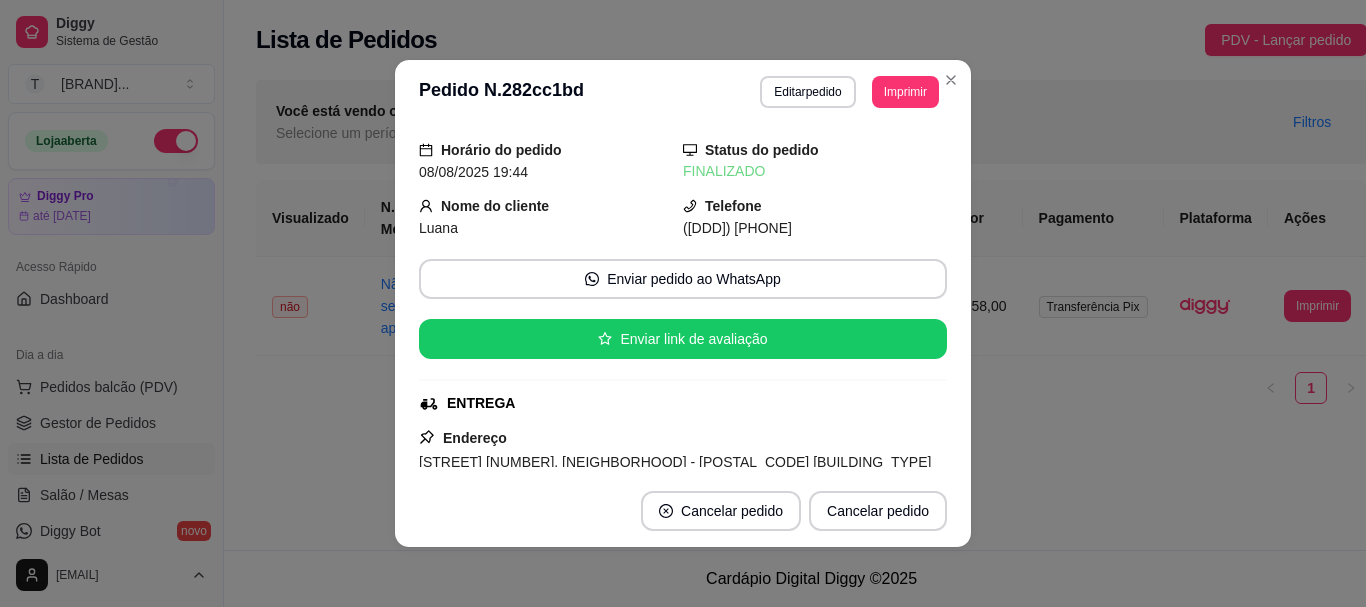 scroll, scrollTop: 0, scrollLeft: 0, axis: both 